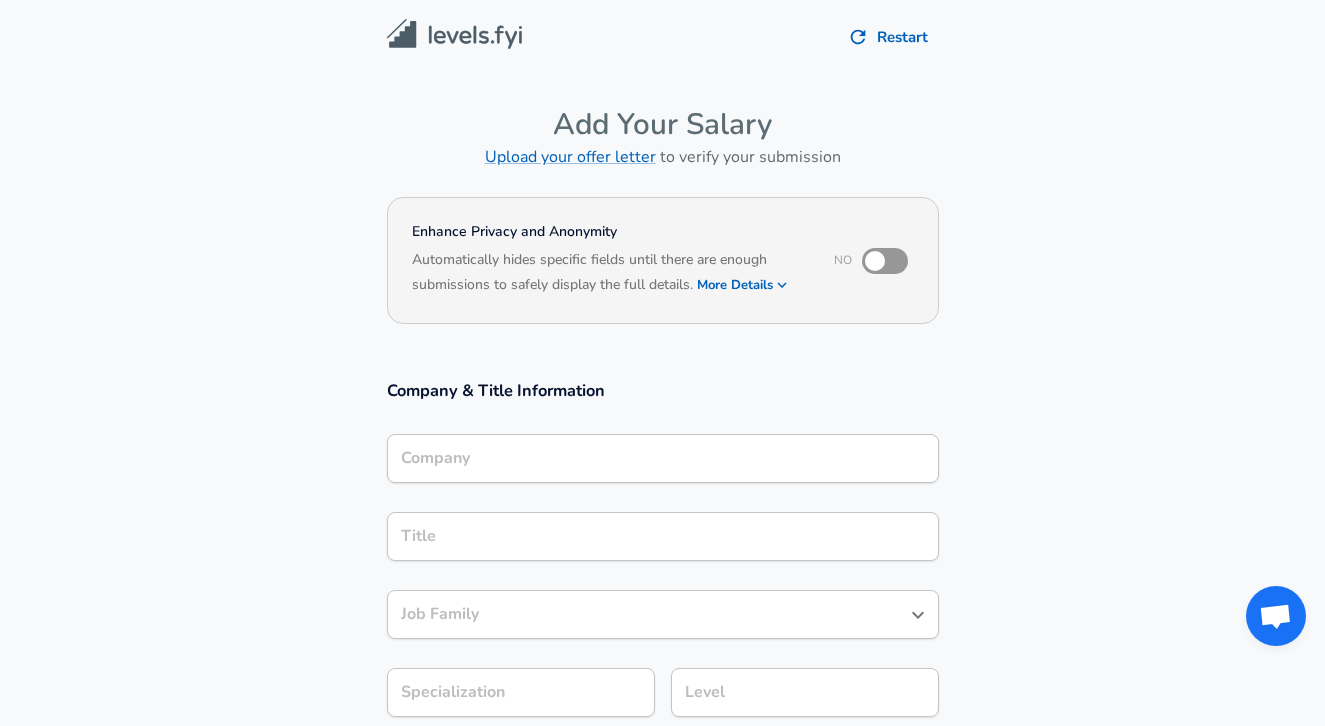 scroll, scrollTop: 0, scrollLeft: 0, axis: both 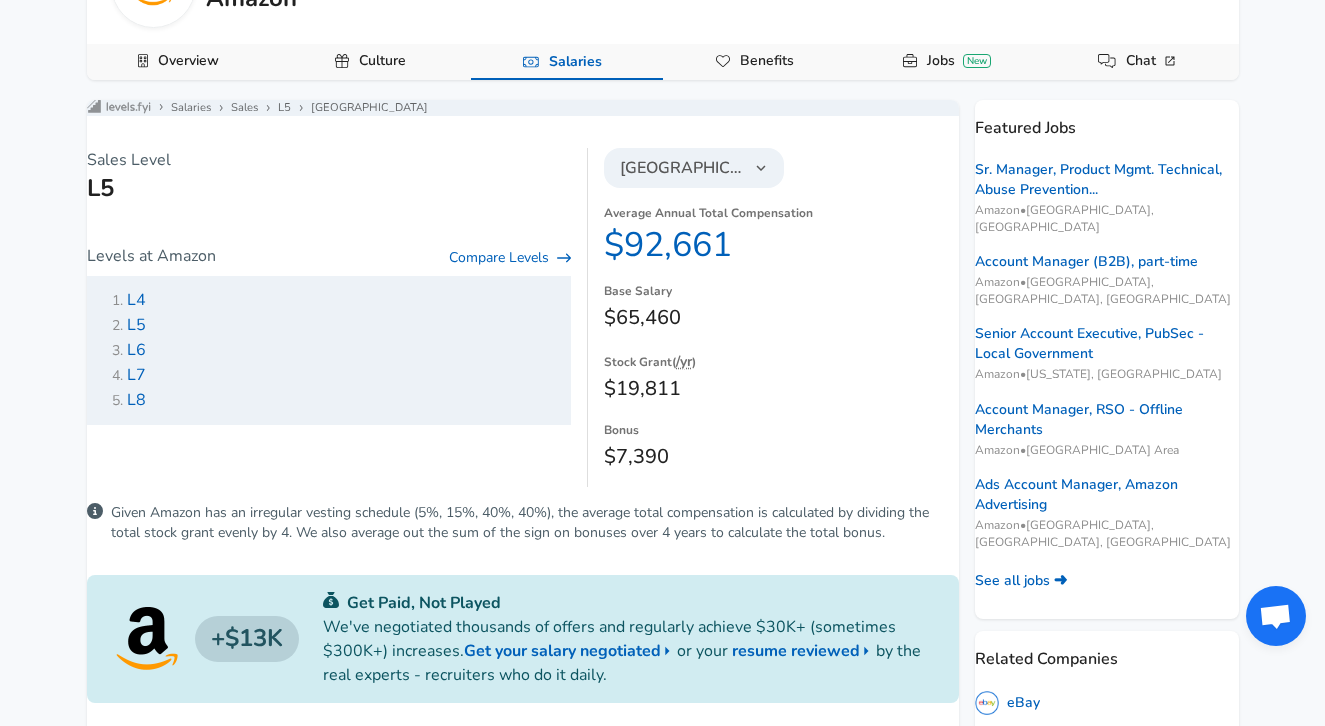 click on "[GEOGRAPHIC_DATA]" at bounding box center (682, 168) 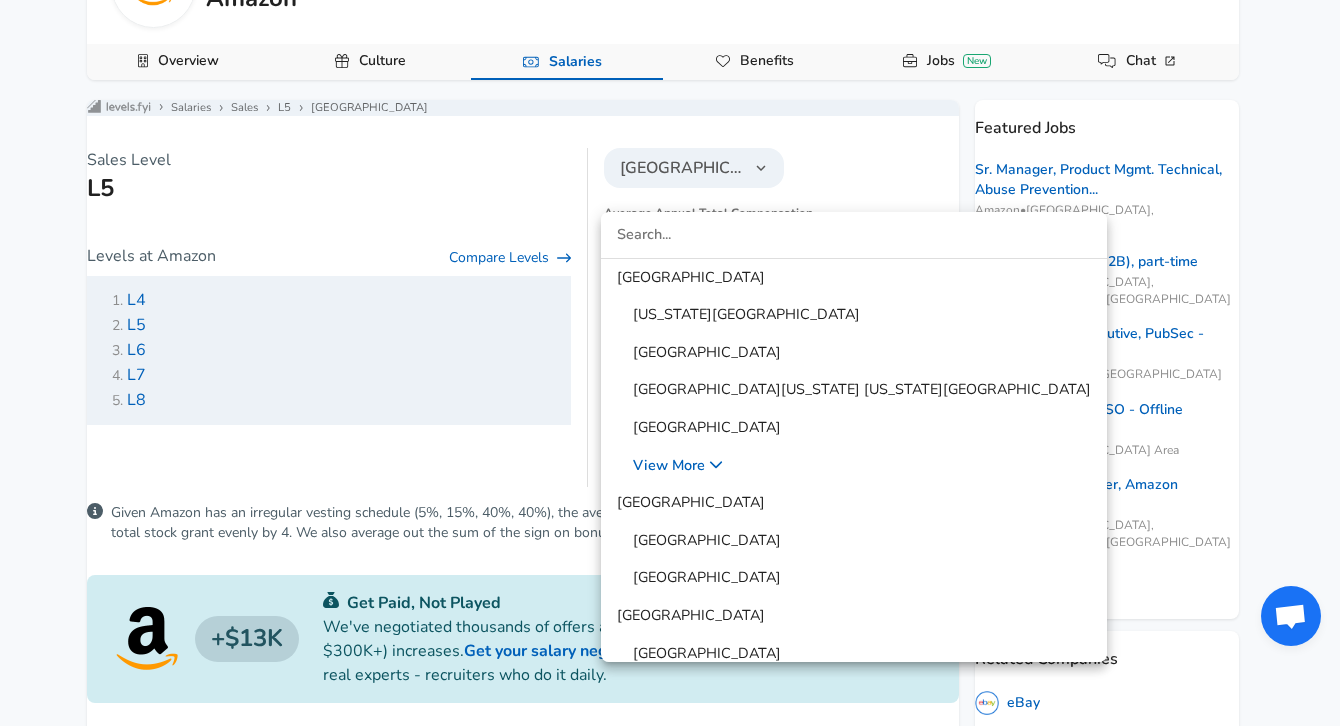 click at bounding box center [670, 363] 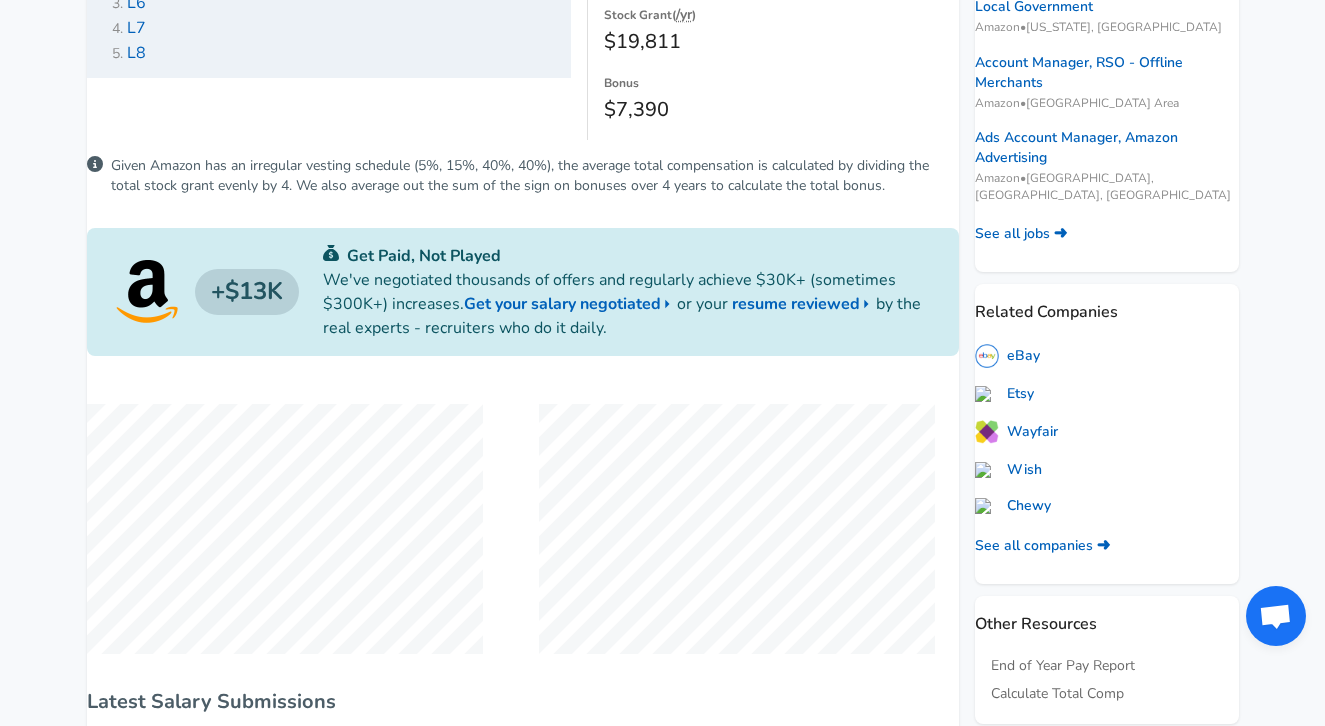 scroll, scrollTop: 959, scrollLeft: 0, axis: vertical 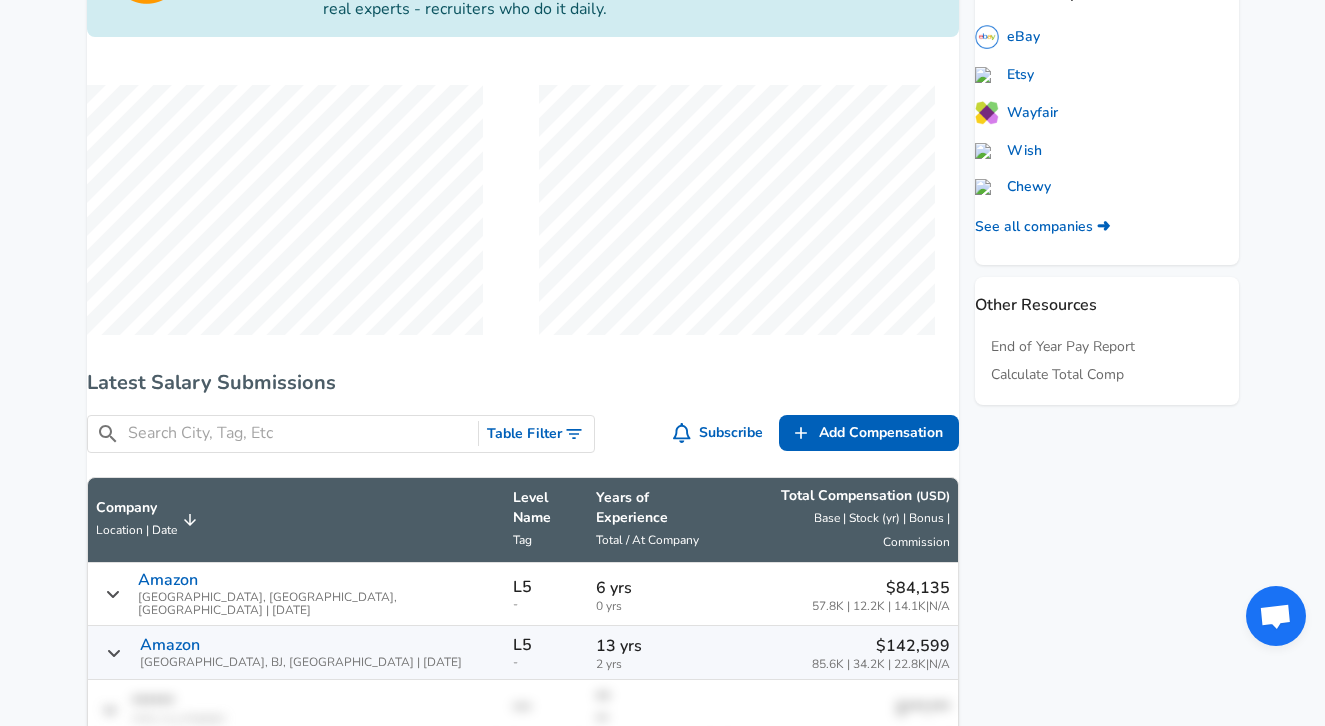 click on "Table Filter" at bounding box center [536, 434] 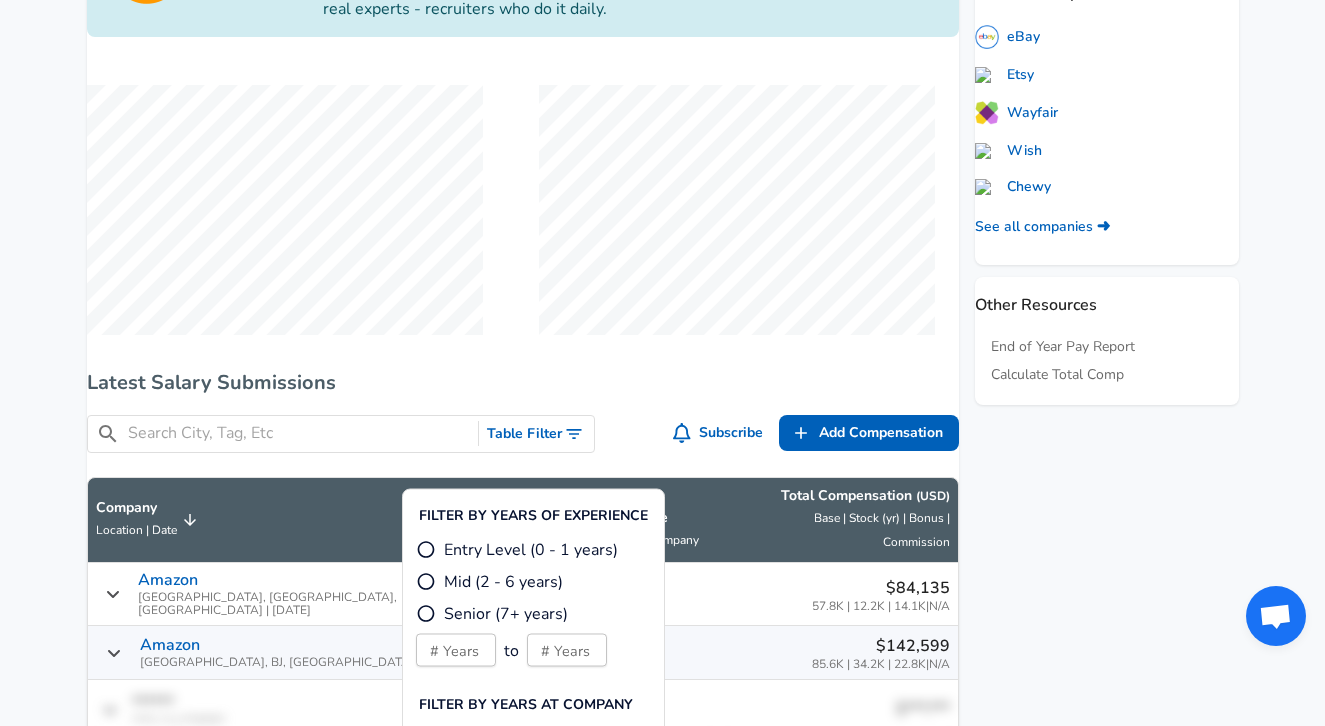 click at bounding box center (299, 433) 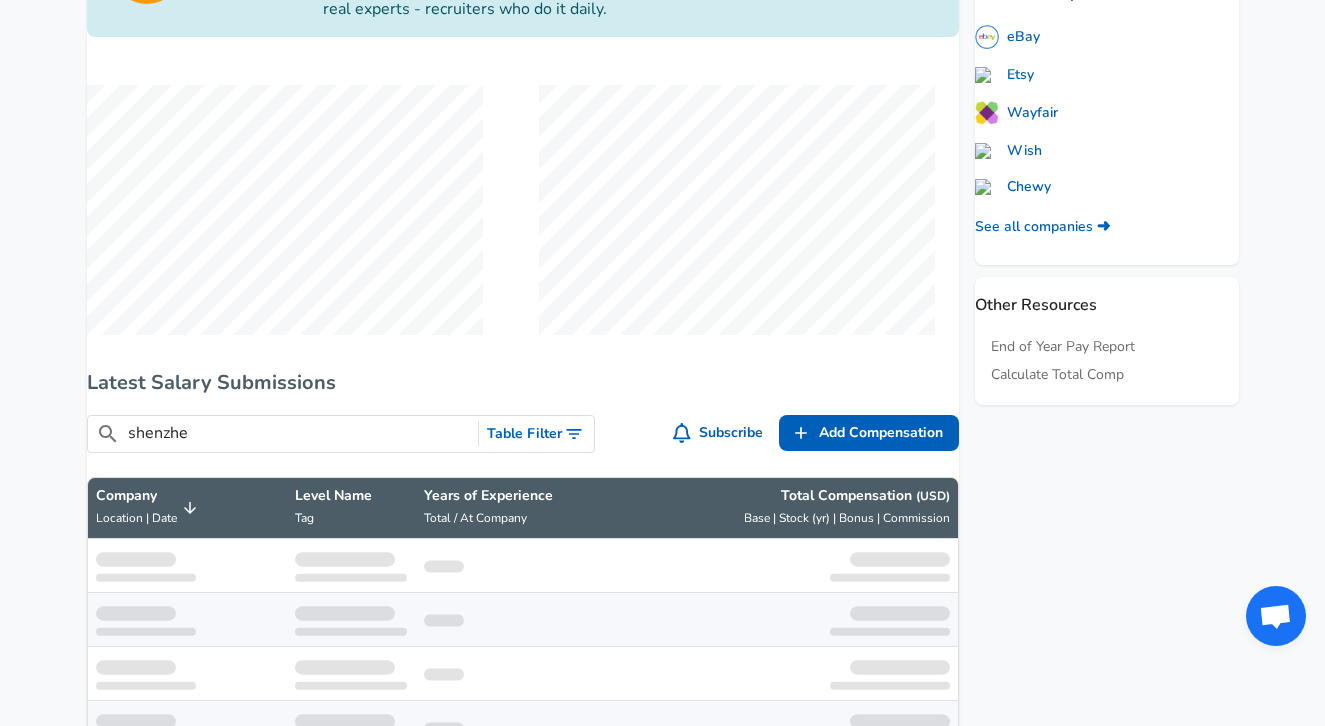 type on "shenzhen" 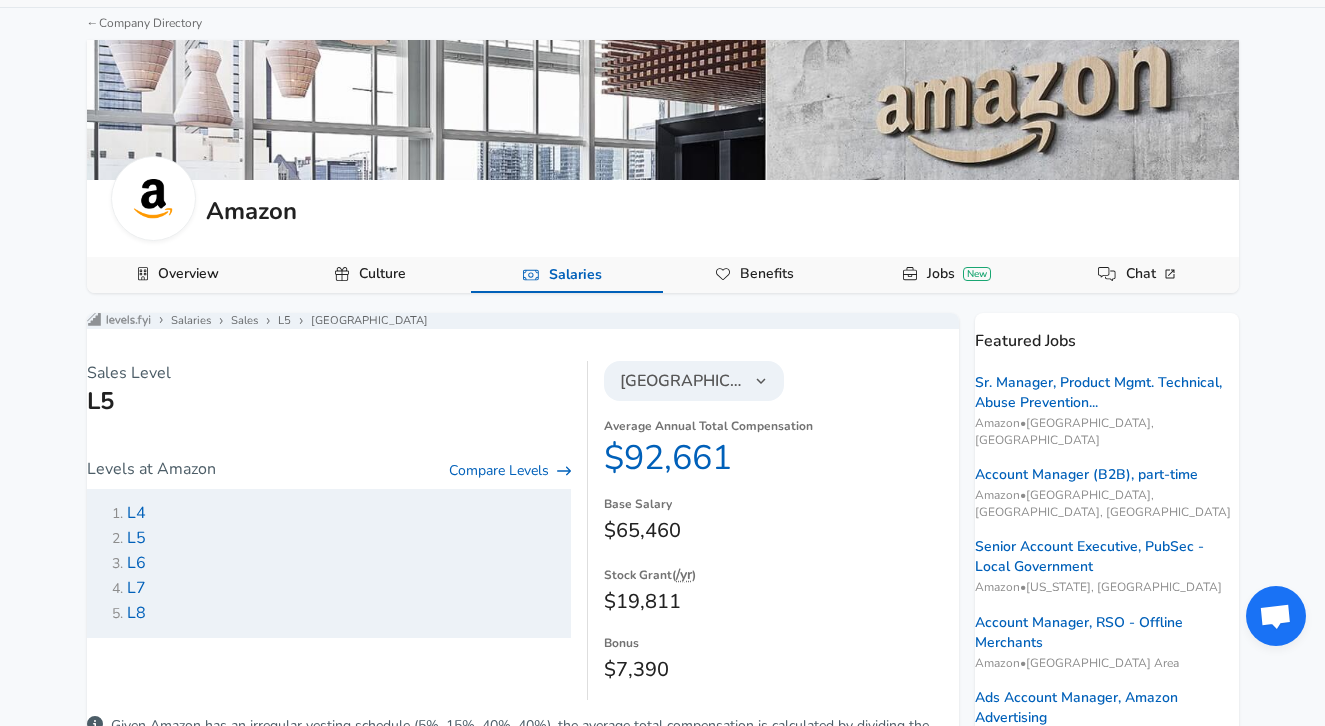 scroll, scrollTop: 0, scrollLeft: 0, axis: both 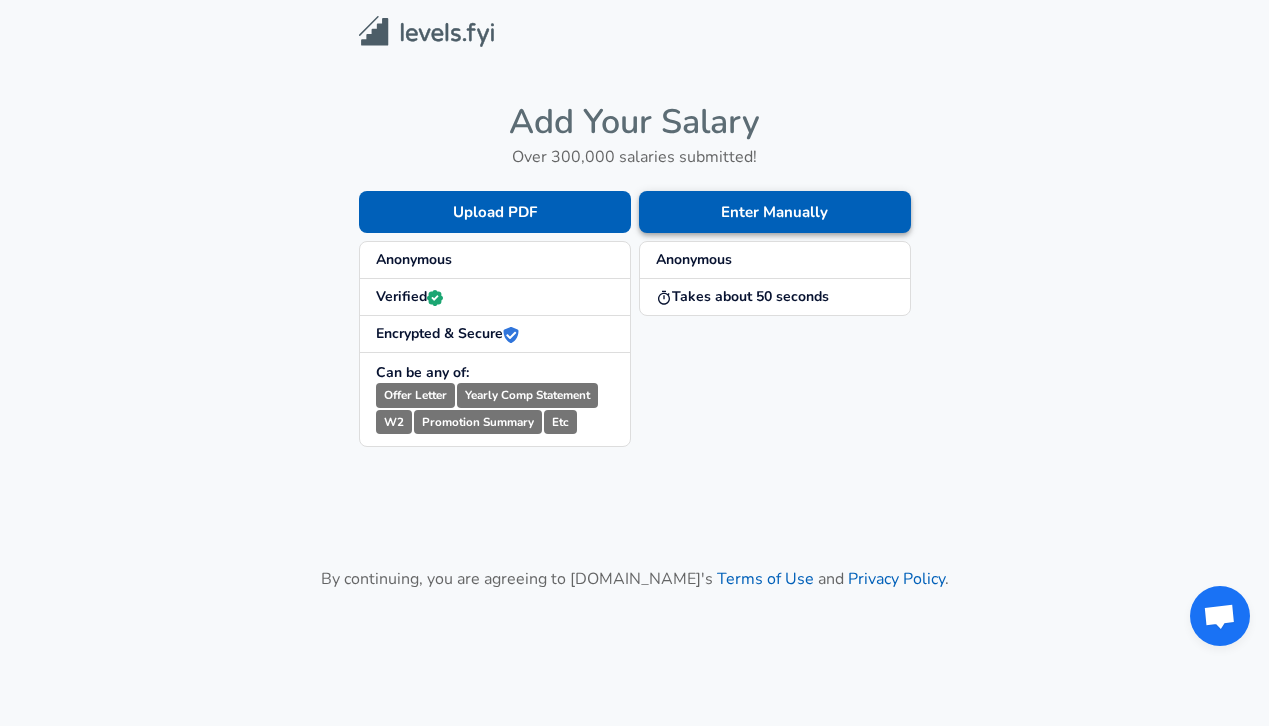 click on "Enter Manually" at bounding box center [775, 212] 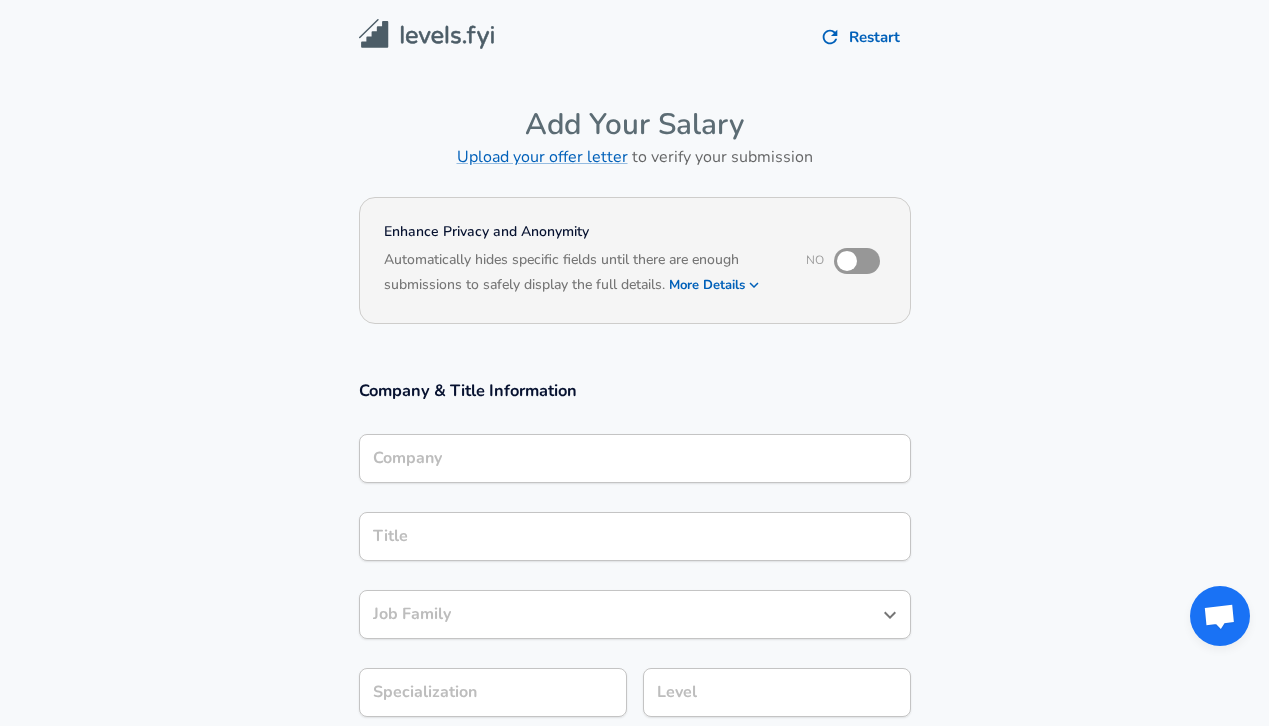 click on "Company" at bounding box center [635, 458] 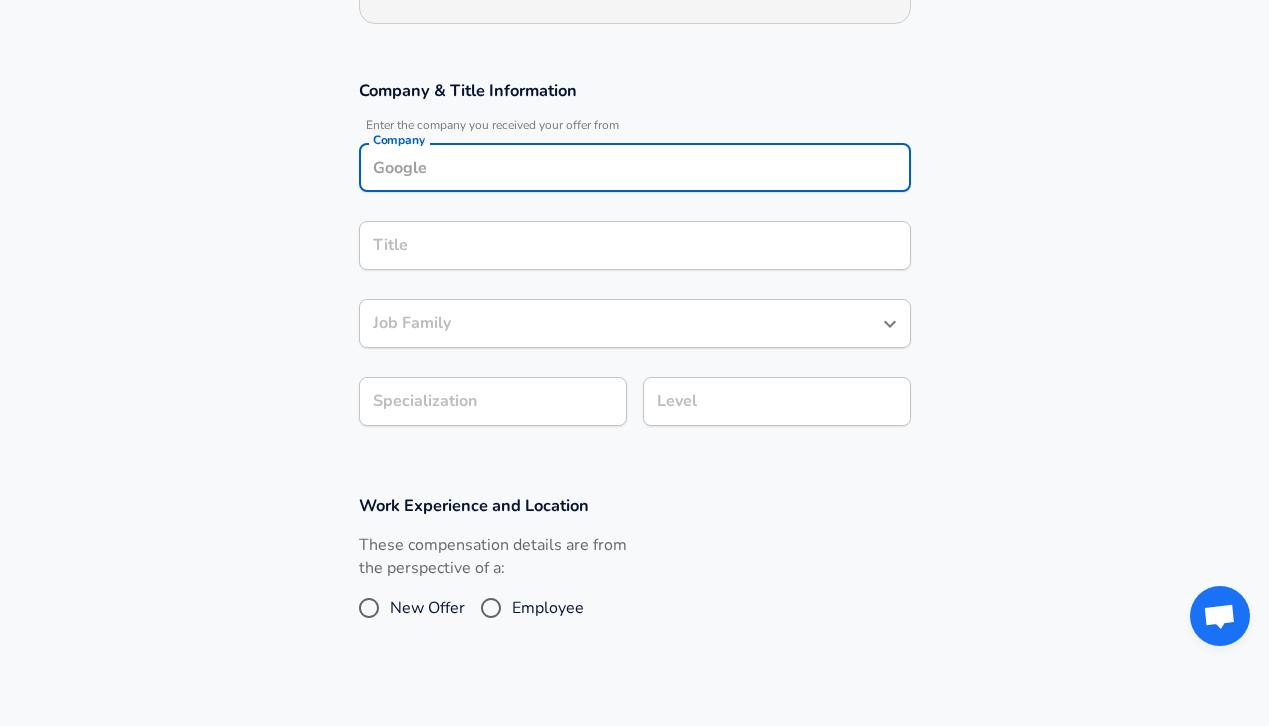 scroll, scrollTop: 0, scrollLeft: 0, axis: both 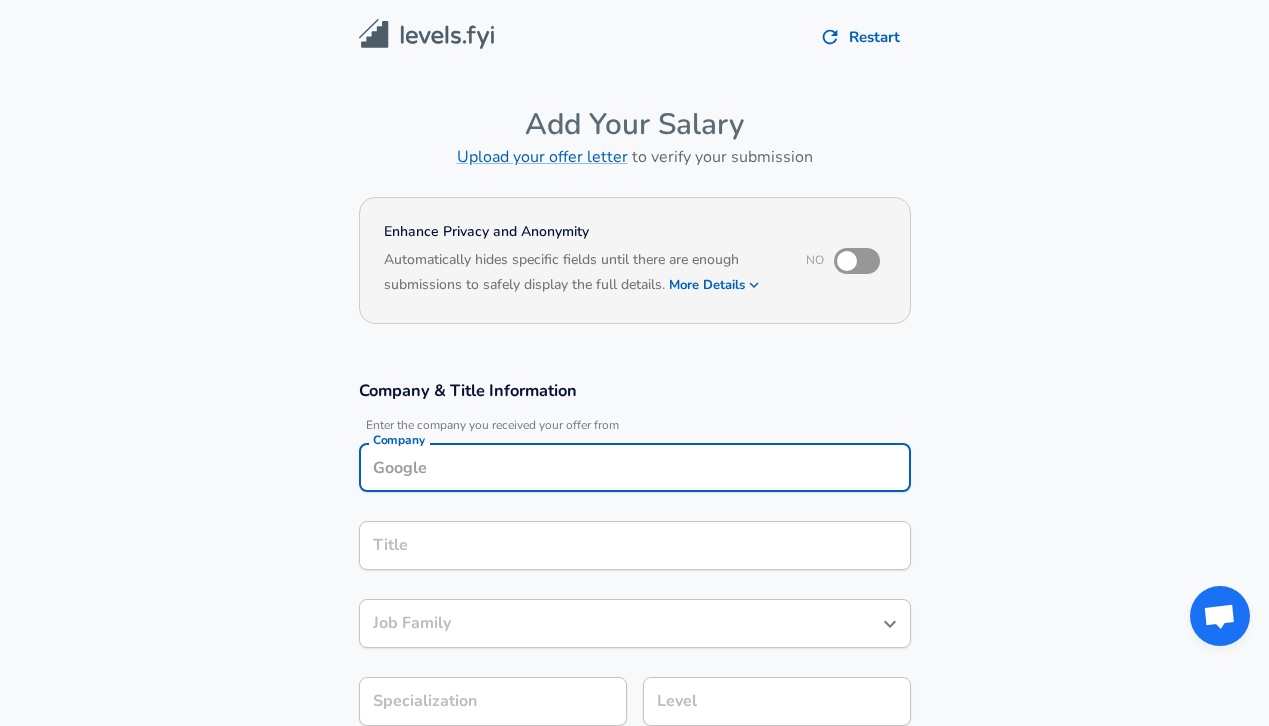 click at bounding box center (847, 261) 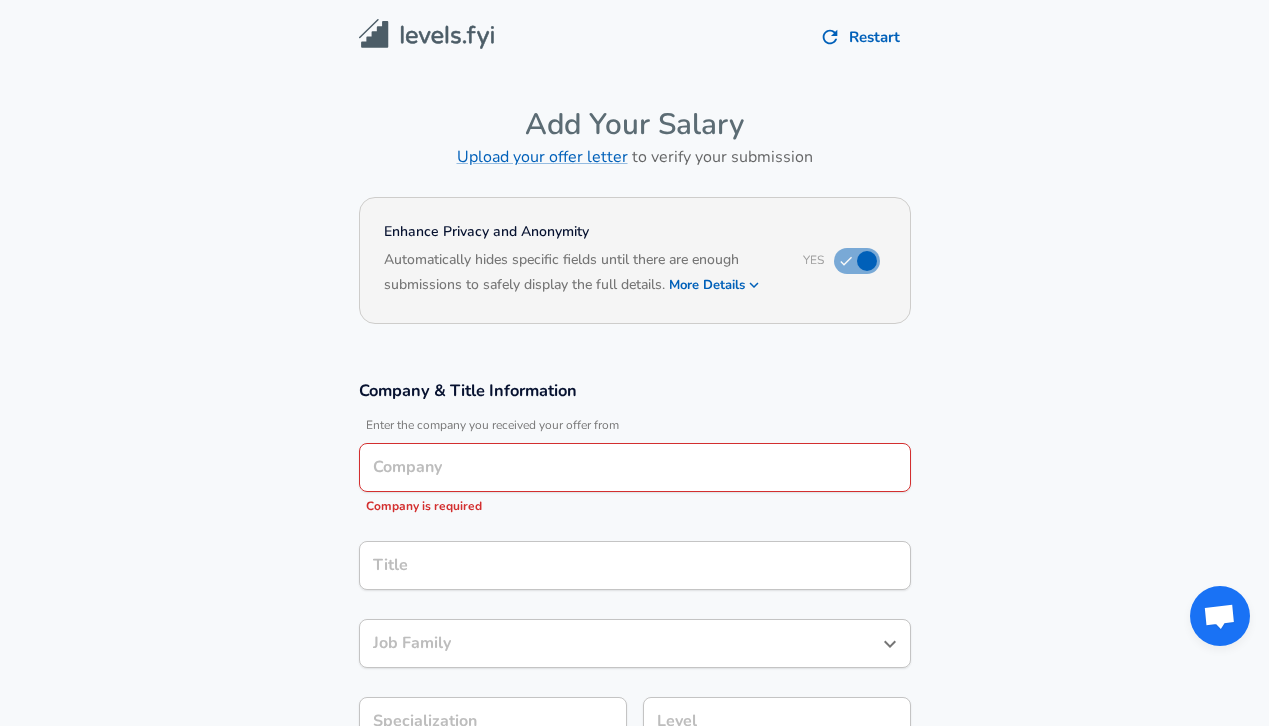 click on "Company" at bounding box center [635, 467] 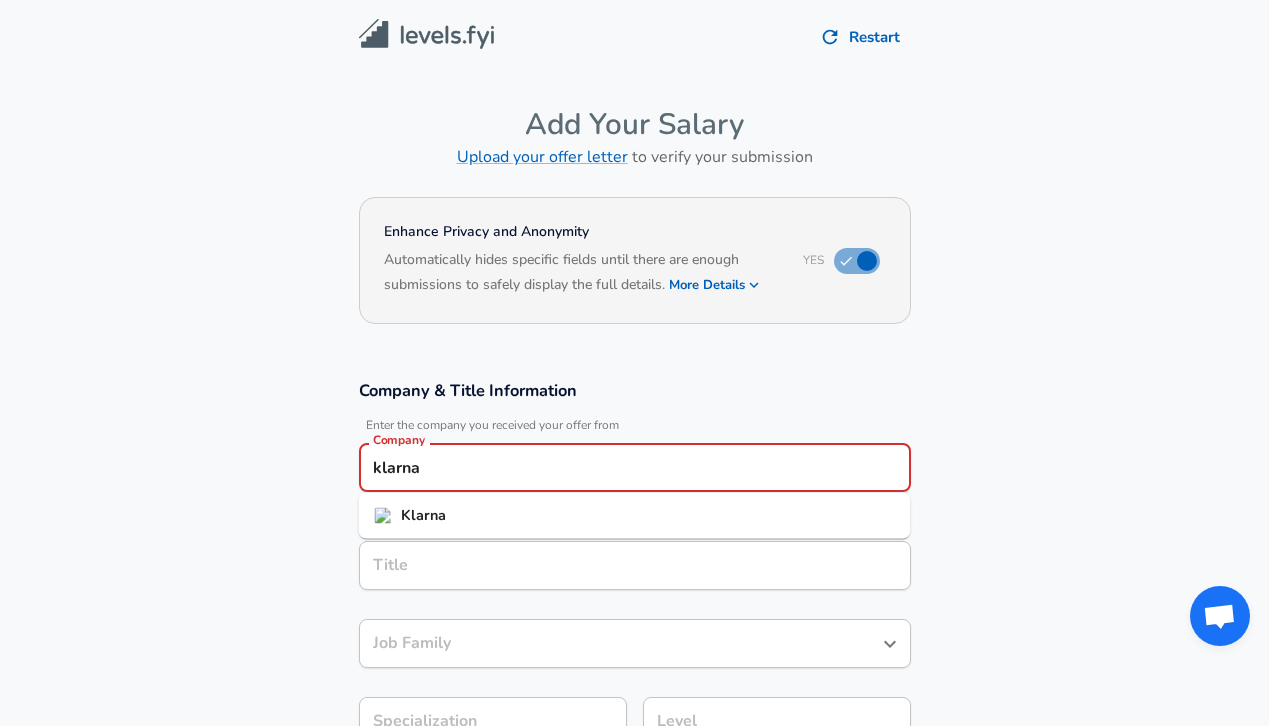 click on "klarna" at bounding box center [635, 467] 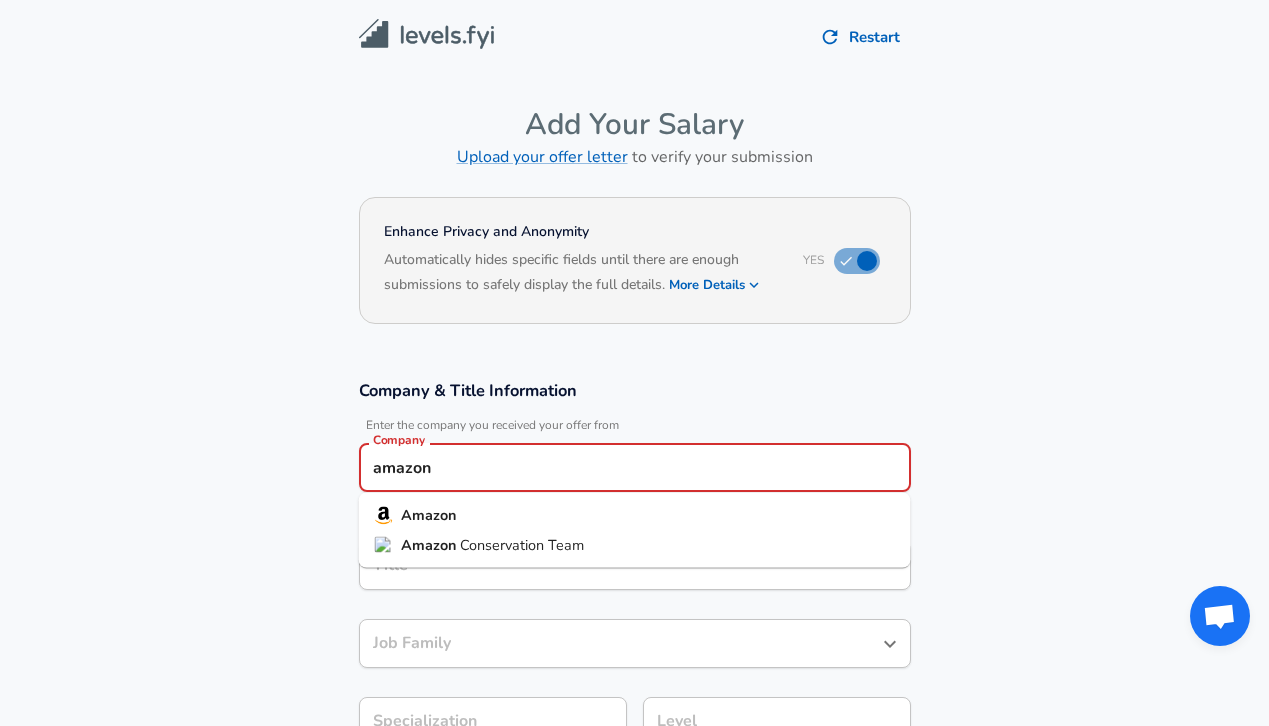 type on "amazon" 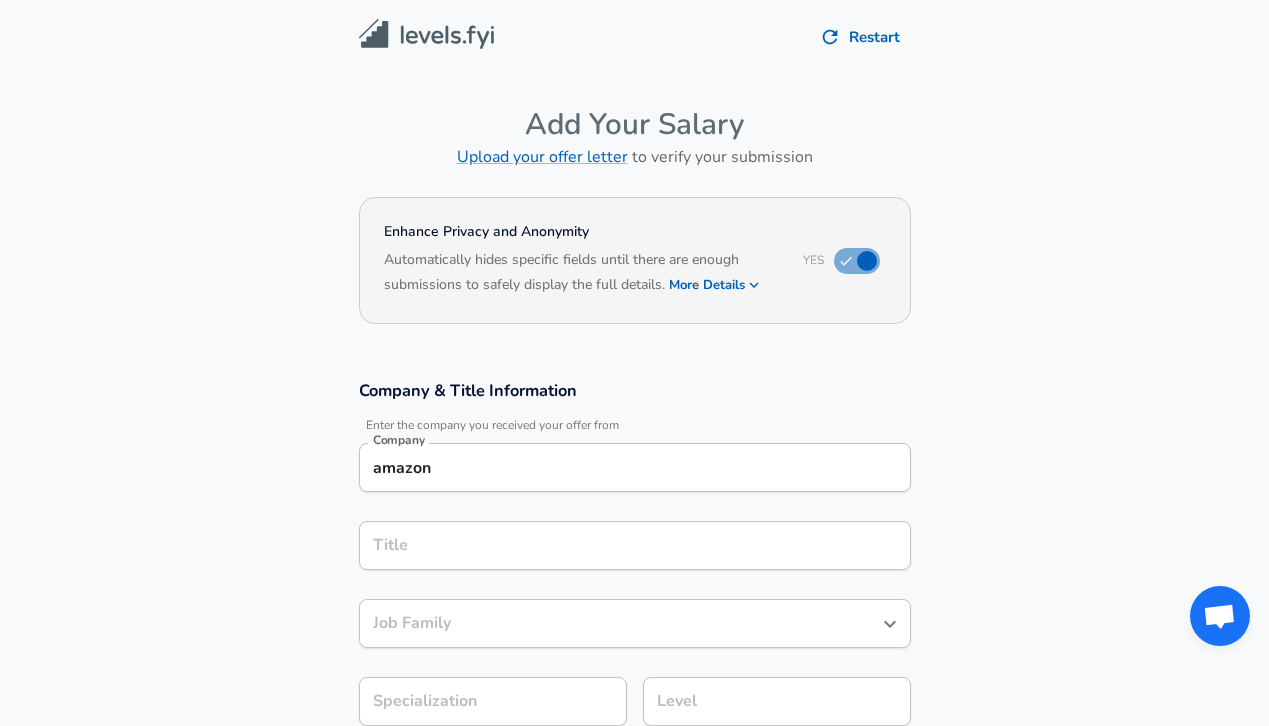 click on "Company & Title Information   Enter the company you received your offer from Company amazon Company Title Title Job Family Job Family Specialization Specialization Level Level" at bounding box center (635, 559) 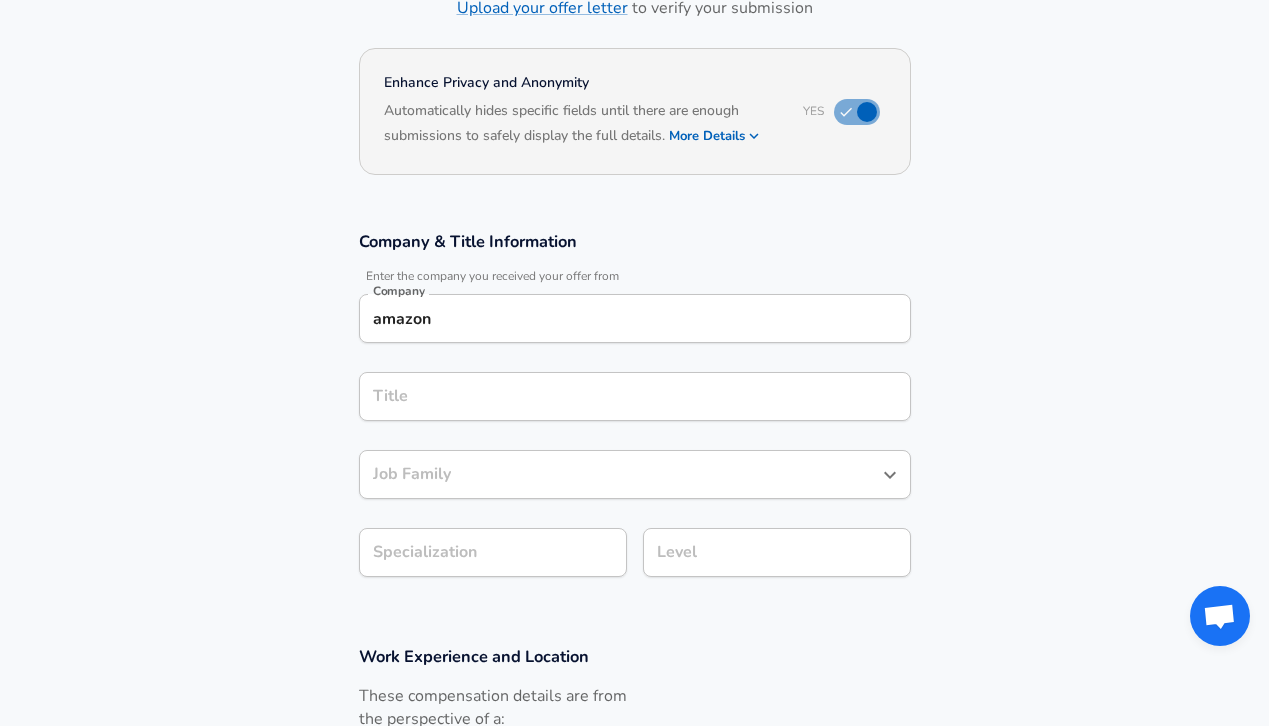 click on "Title" at bounding box center [635, 396] 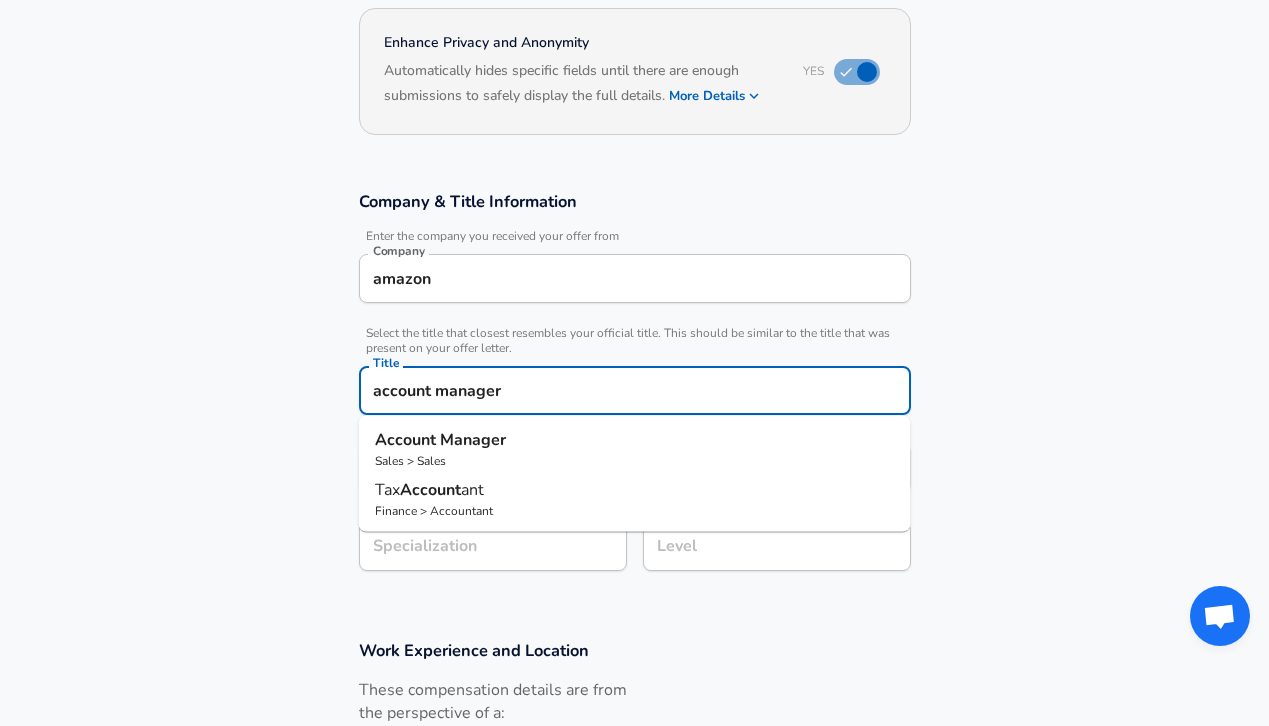 click on "Sales > Sales" at bounding box center [635, 461] 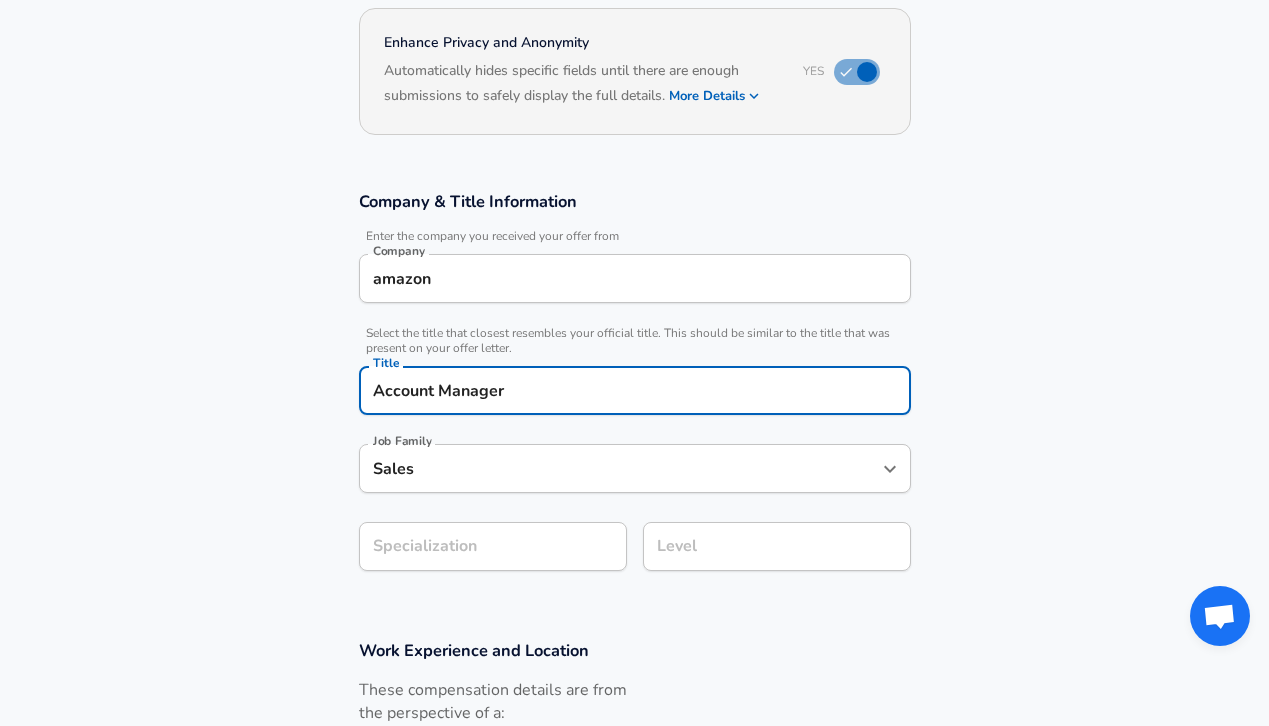 type on "Account Manager" 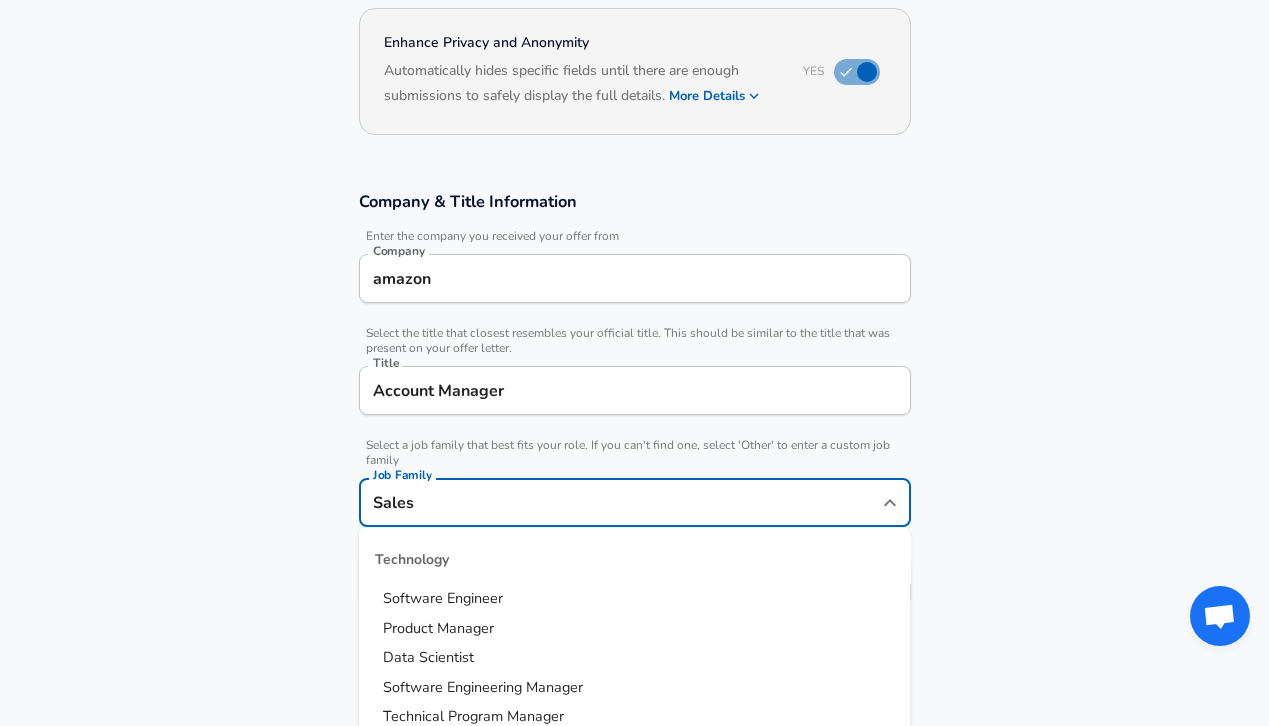 scroll, scrollTop: 229, scrollLeft: 0, axis: vertical 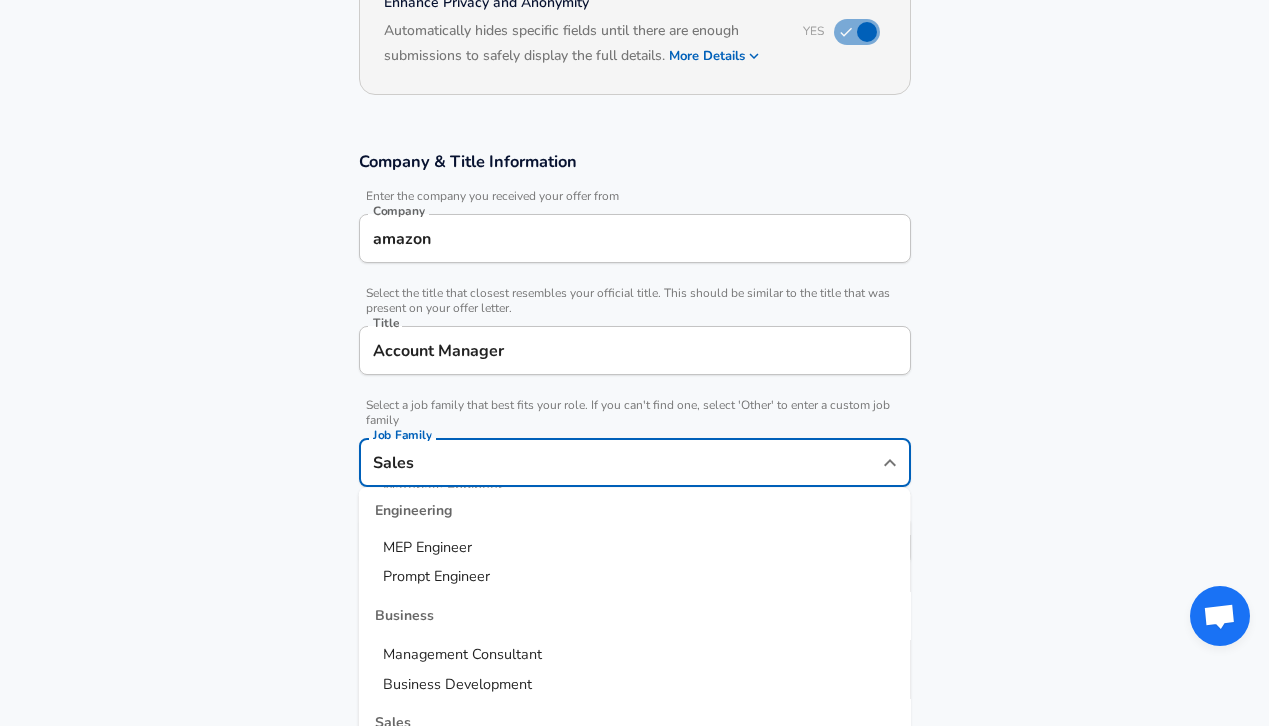 click on "Company & Title Information   Enter the company you received your offer from Company amazon Company   Select the title that closest resembles your official title. This should be similar to the title that was present on your offer letter. Title Account Manager Title   Select a job family that best fits your role. If you can't find one, select 'Other' to enter a custom job family Job Family Sales Job Family Technology Software Engineer Product Manager Data Scientist Software Engineering Manager Technical Program Manager Solution Architect Program Manager Project Manager Data Science Manager Technical Writer Engineering Biomedical Engineer Civil Engineer Hardware Engineer Mechanical Engineer Geological Engineer Electrical Engineer Controls Engineer Chemical Engineer Aerospace Engineer Materials Engineer Optical Engineer MEP Engineer Prompt Engineer Business Management Consultant Business Development Sales Sales Legal Legal Sales Sales    Engineer Legal Regulatory Affairs Sales Customer Success Revenue Operations" at bounding box center (634, 368) 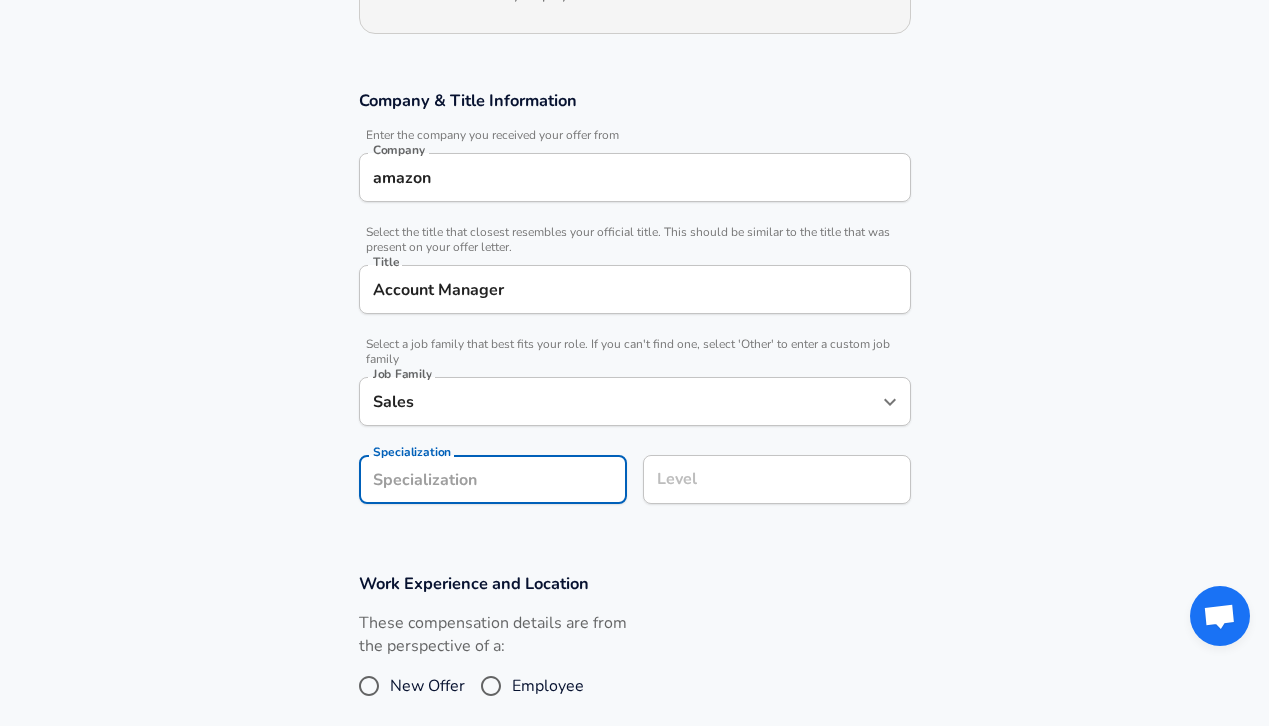 click on "Company & Title Information   Enter the company you received your offer from Company amazon Company   Select the title that closest resembles your official title. This should be similar to the title that was present on your offer letter. Title Account Manager Title   Select a job family that best fits your role. If you can't find one, select 'Other' to enter a custom job family Job Family Sales Job Family Specialization Specialization Level Level" at bounding box center (634, 307) 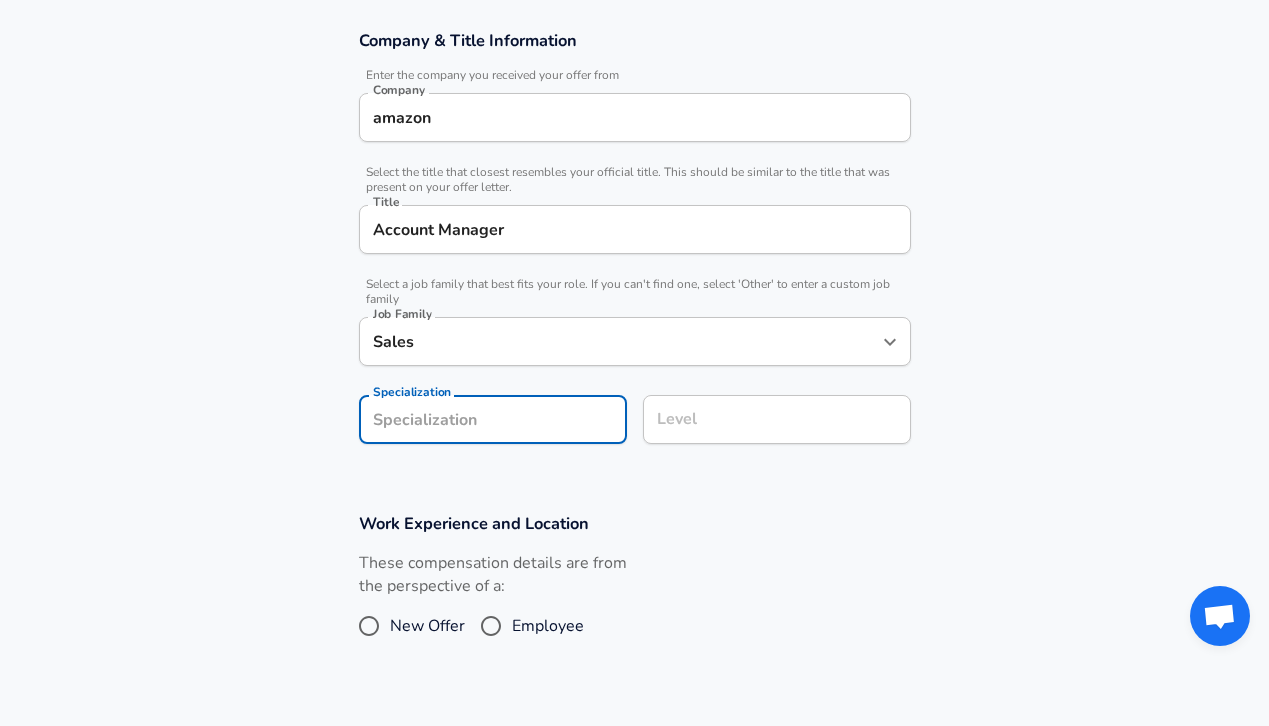 click on "Level" at bounding box center (777, 419) 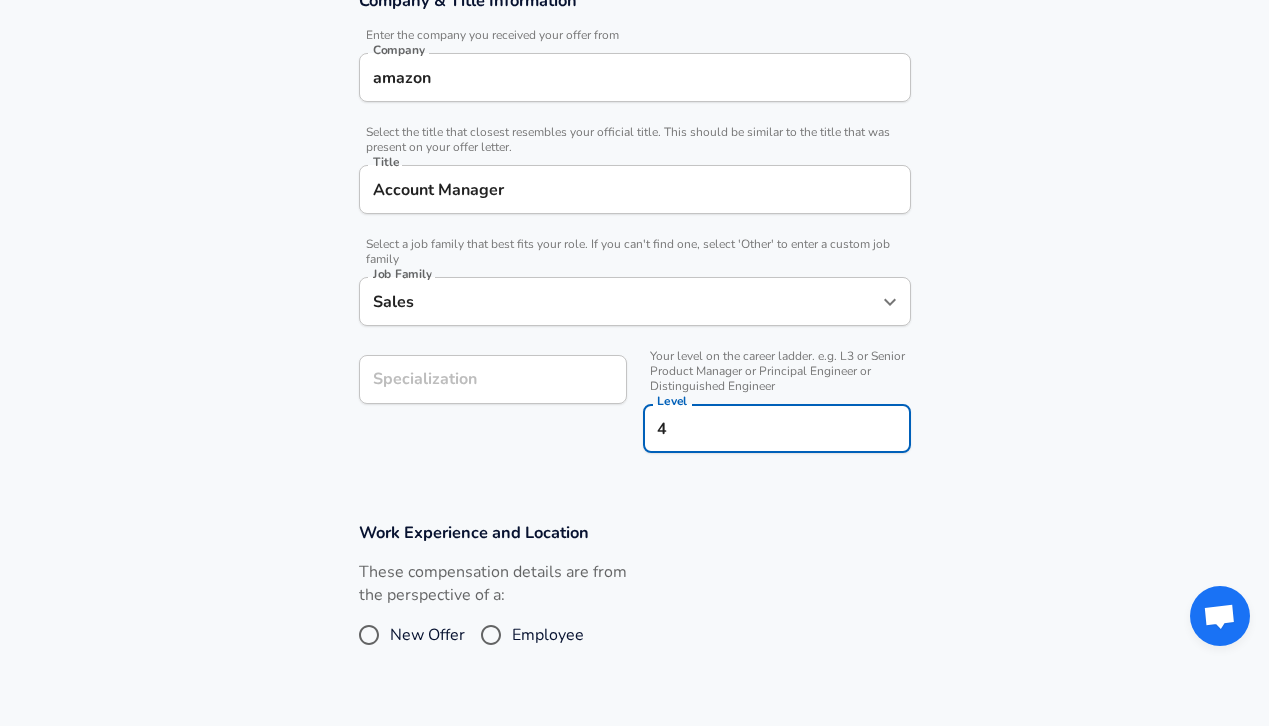 click on "Specialization" at bounding box center [493, 379] 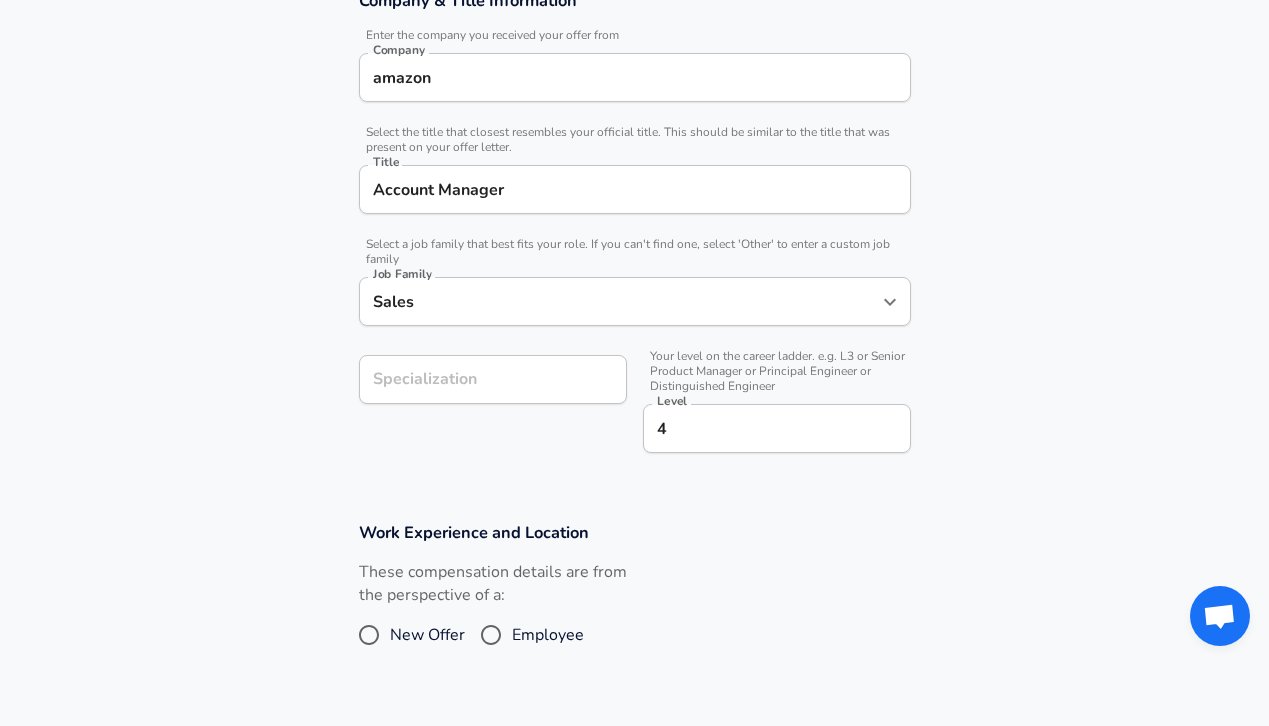 click on "Company & Title Information   Enter the company you received your offer from Company amazon Company   Select the title that closest resembles your official title. This should be similar to the title that was present on your offer letter. Title Account Manager Title   Select a job family that best fits your role. If you can't find one, select 'Other' to enter a custom job family Job Family Sales Job Family Specialization Specialization   Your level on the career ladder. e.g. L3 or Senior Product Manager or Principal Engineer or Distinguished Engineer Level 4 Level" at bounding box center [634, 232] 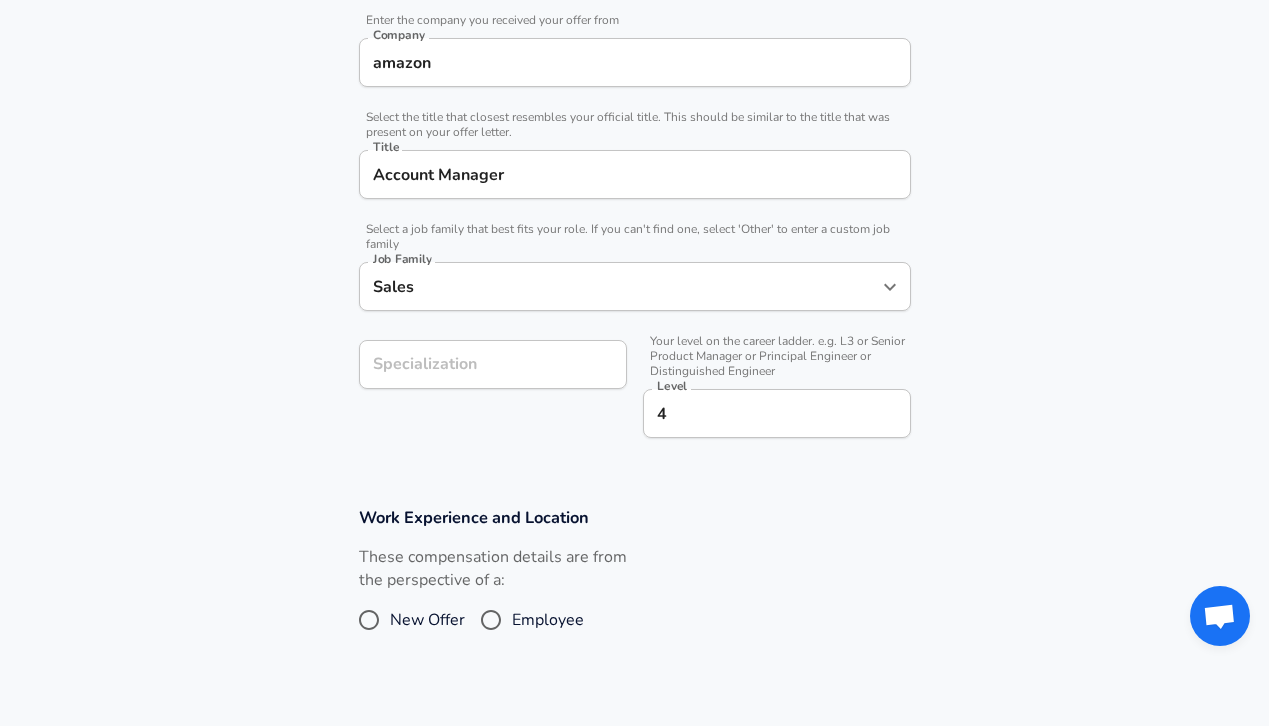scroll, scrollTop: 411, scrollLeft: 0, axis: vertical 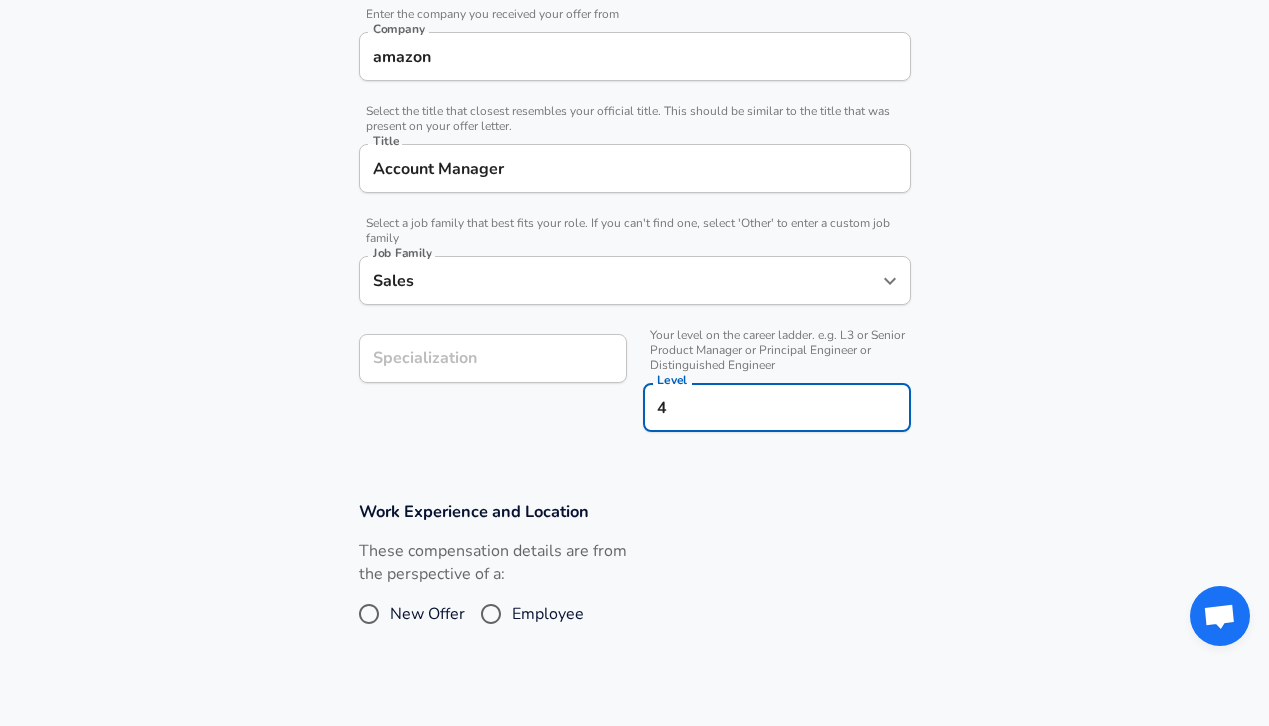 click on "4" at bounding box center (777, 407) 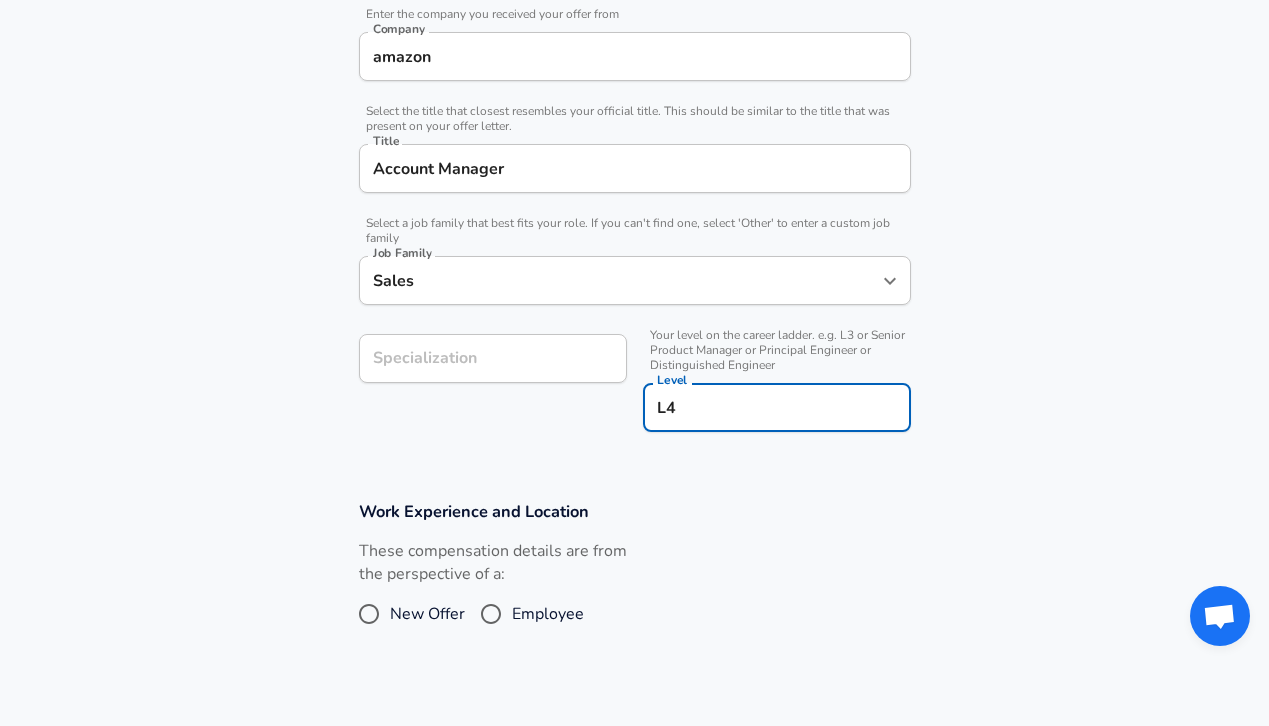 type on "L4" 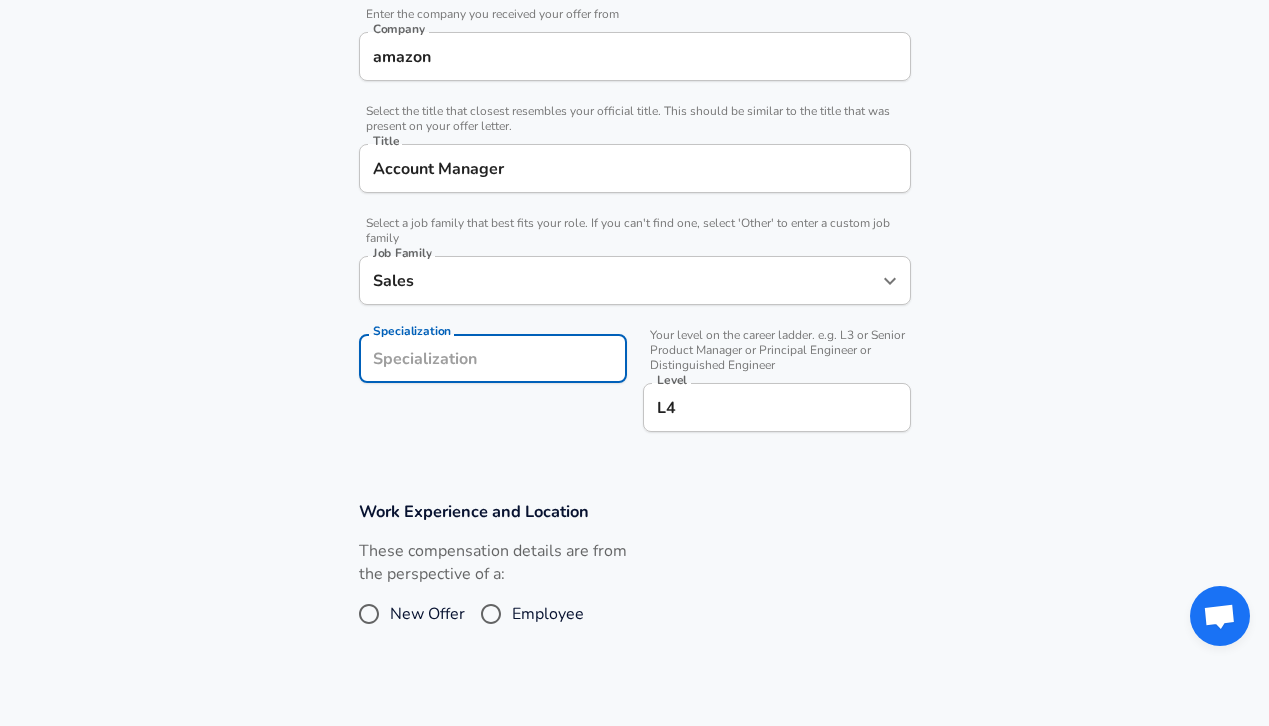 click on "Specialization" at bounding box center (493, 358) 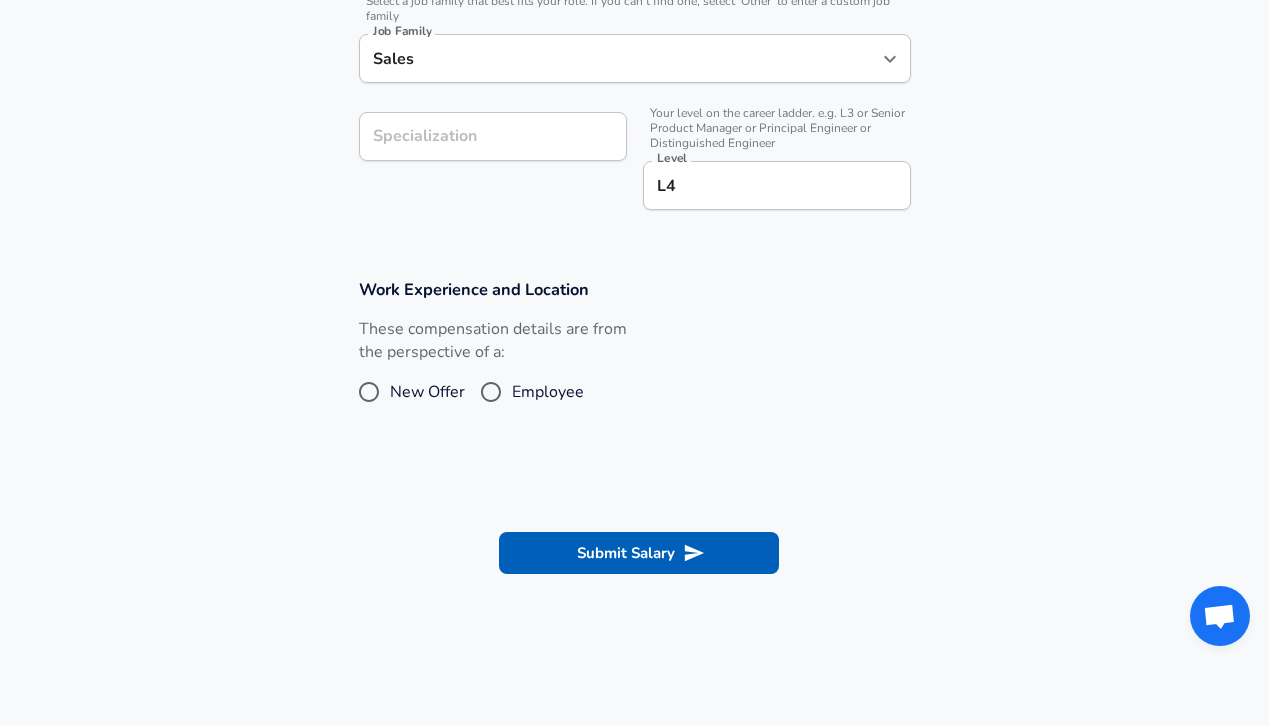scroll, scrollTop: 653, scrollLeft: 0, axis: vertical 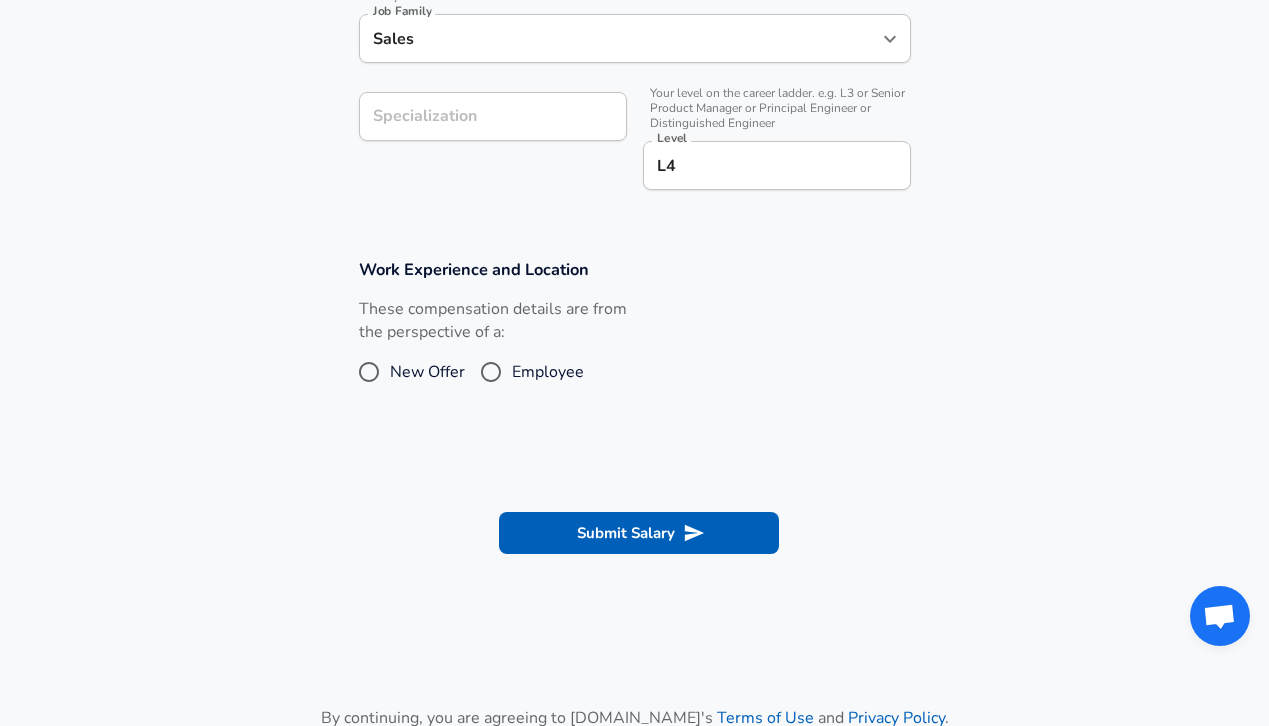 click on "Employee" at bounding box center [527, 372] 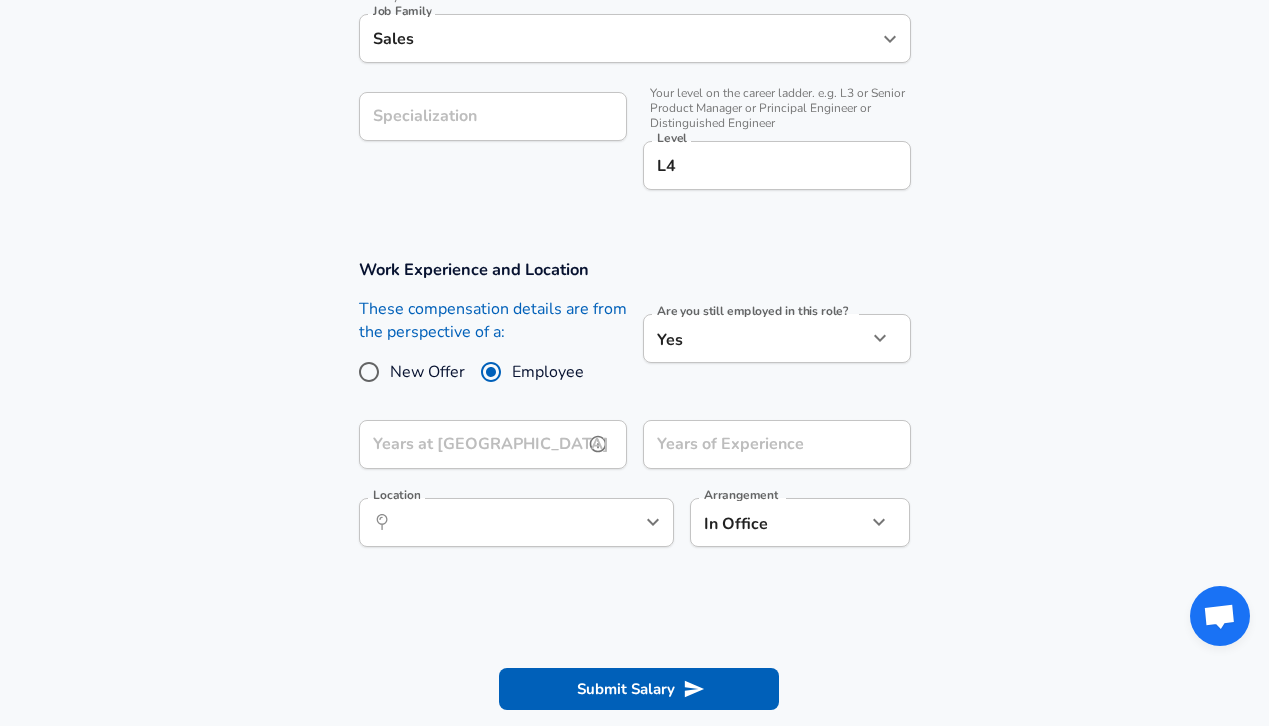 click on "Years at amazon" at bounding box center [471, 444] 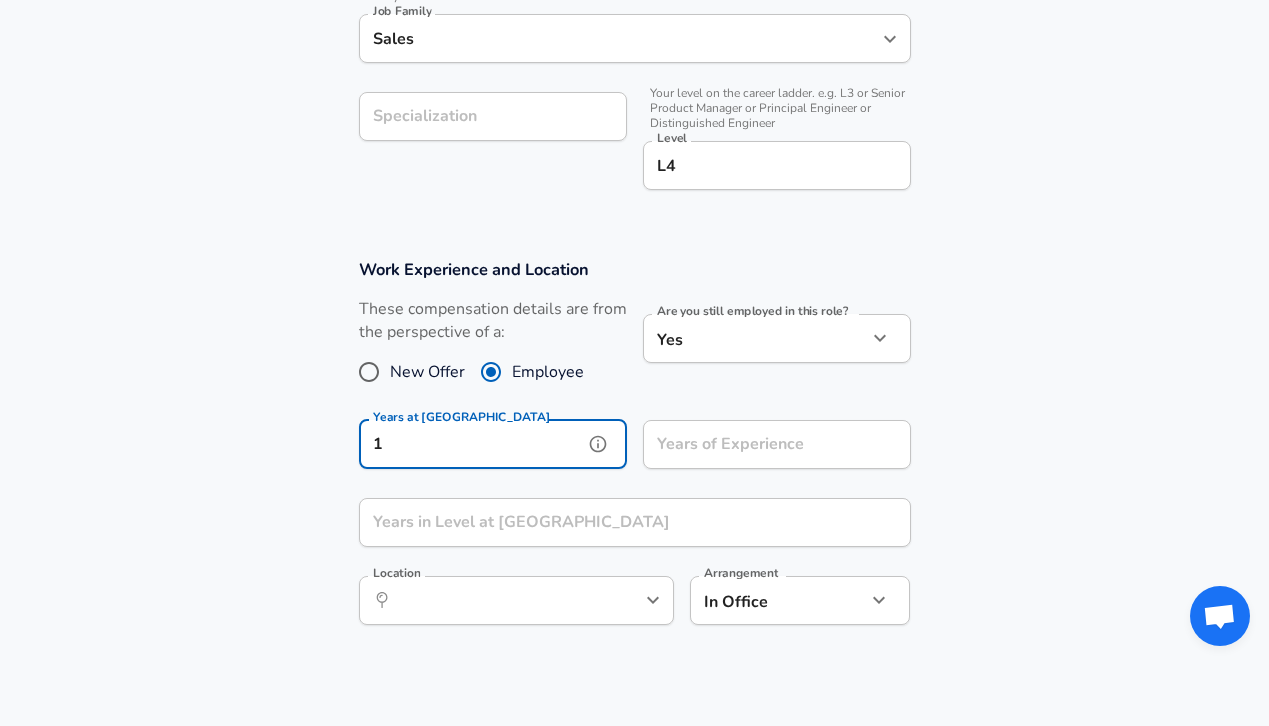type on "1" 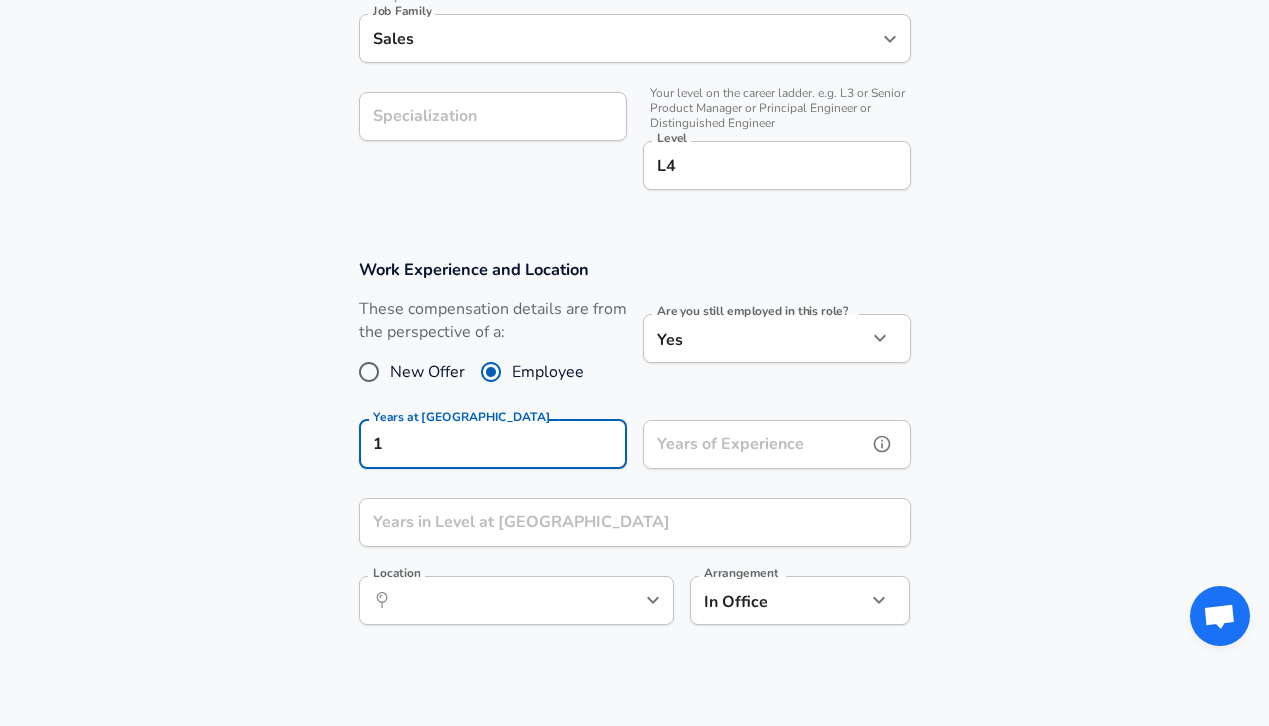 click on "Years of Experience" at bounding box center [755, 444] 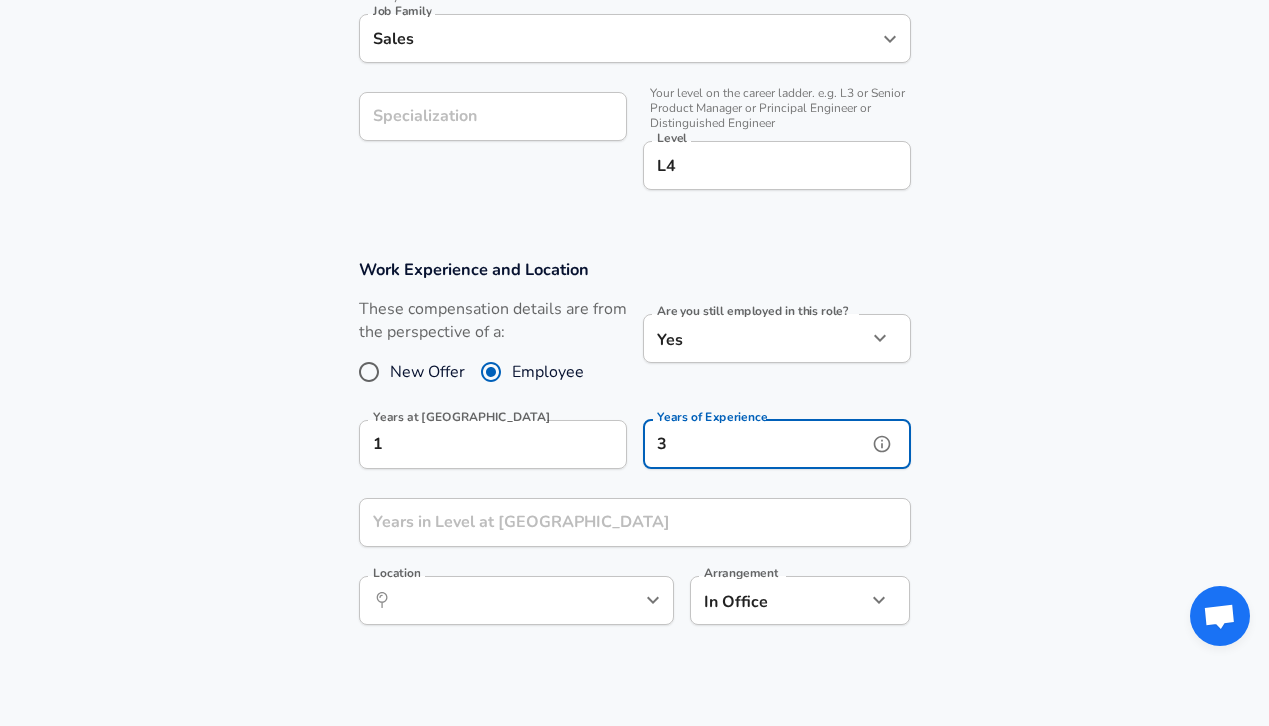 type on "3" 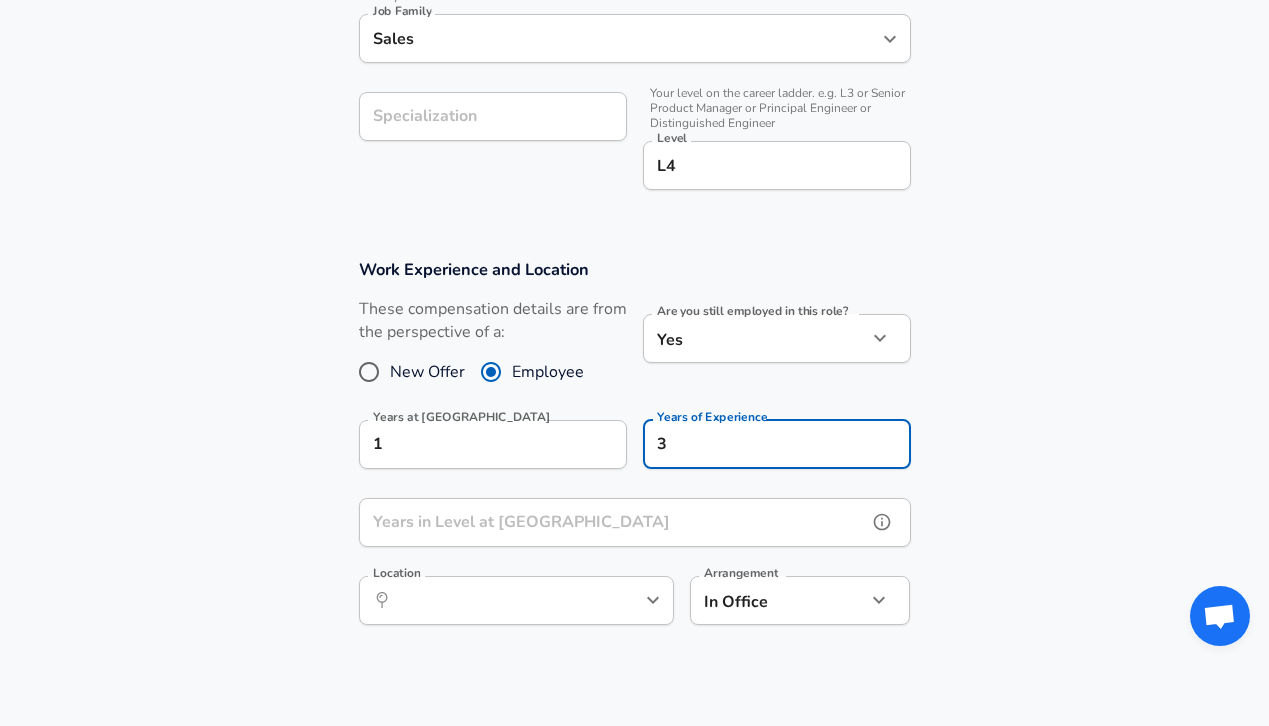 click on "Years in Level at amazon" at bounding box center [613, 522] 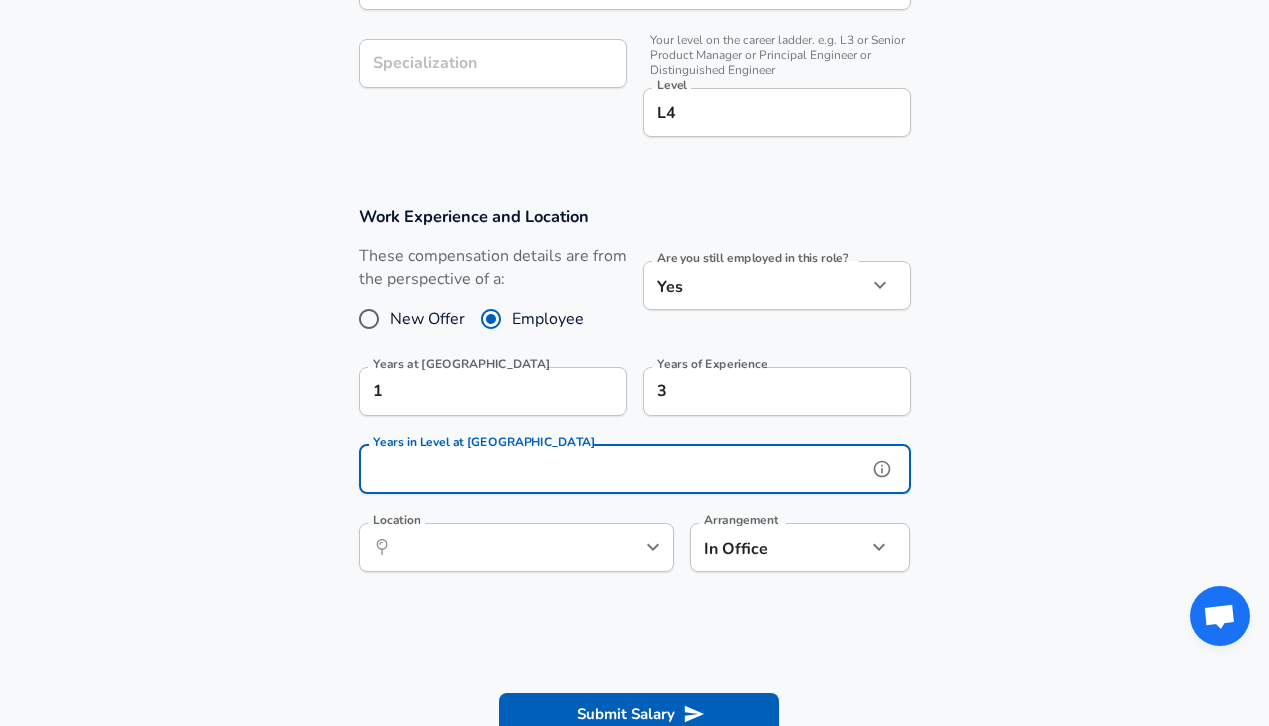 scroll, scrollTop: 713, scrollLeft: 0, axis: vertical 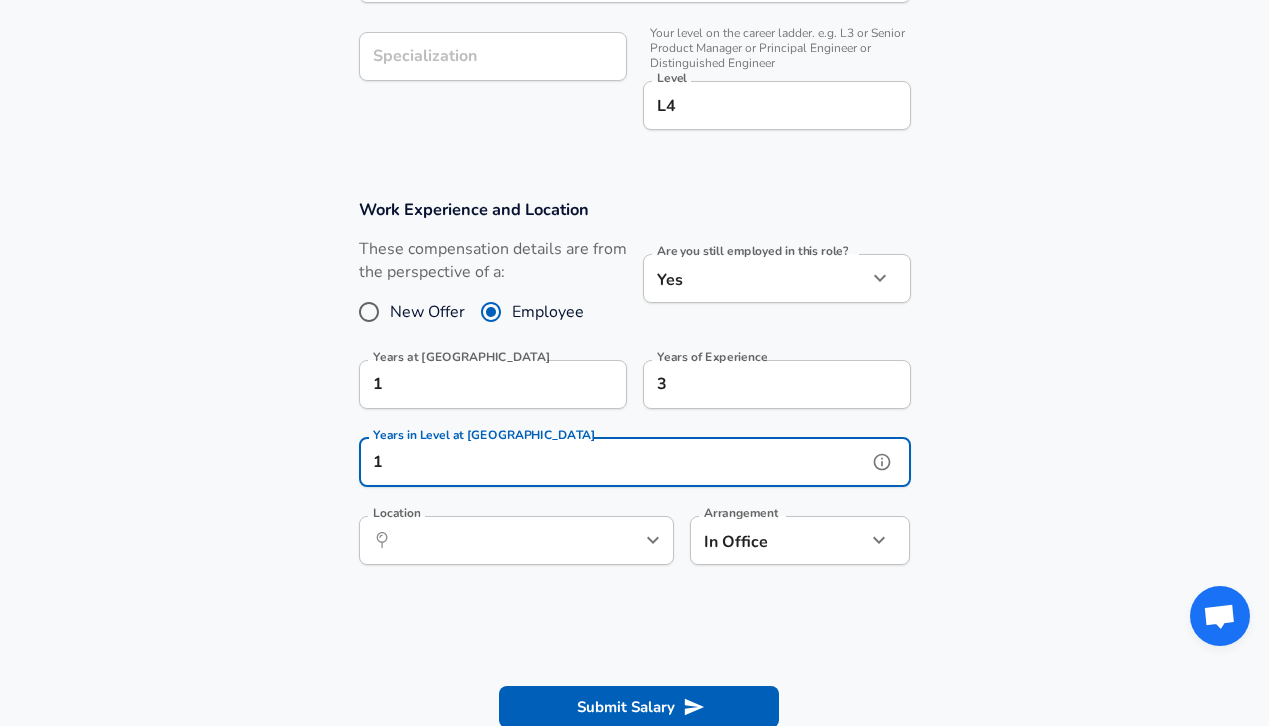 type on "1" 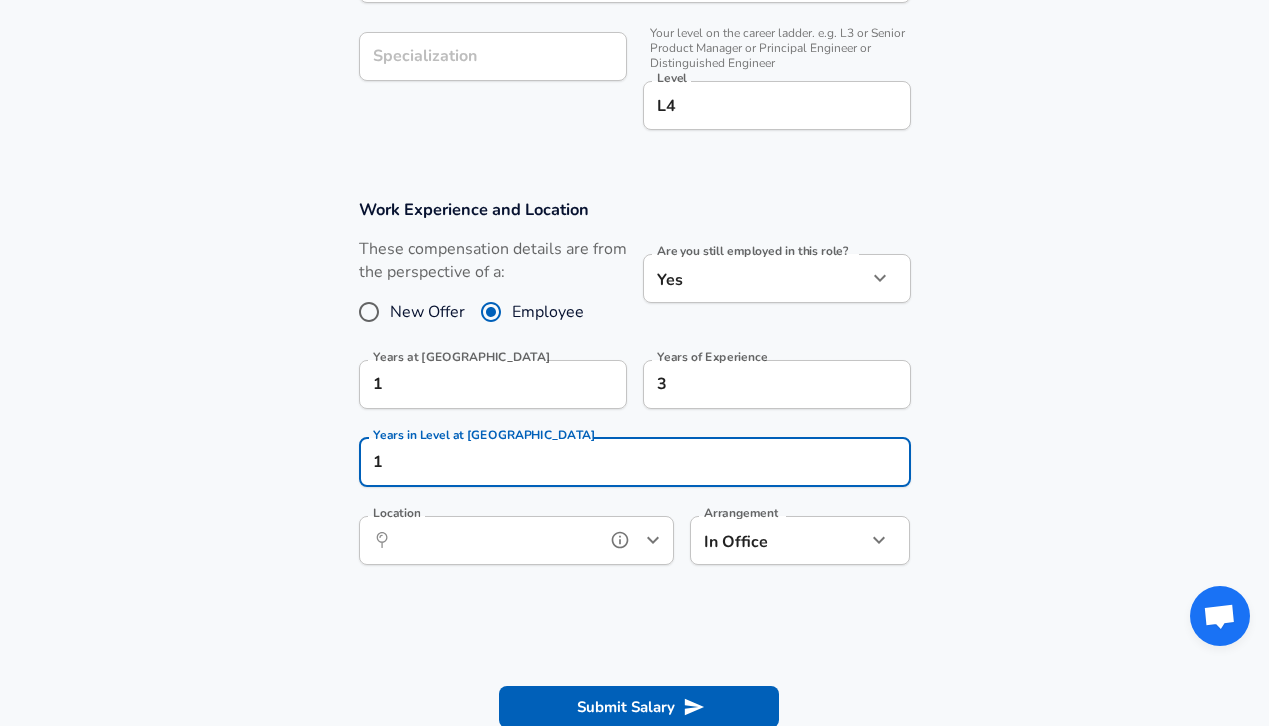 click on "Location" at bounding box center [494, 540] 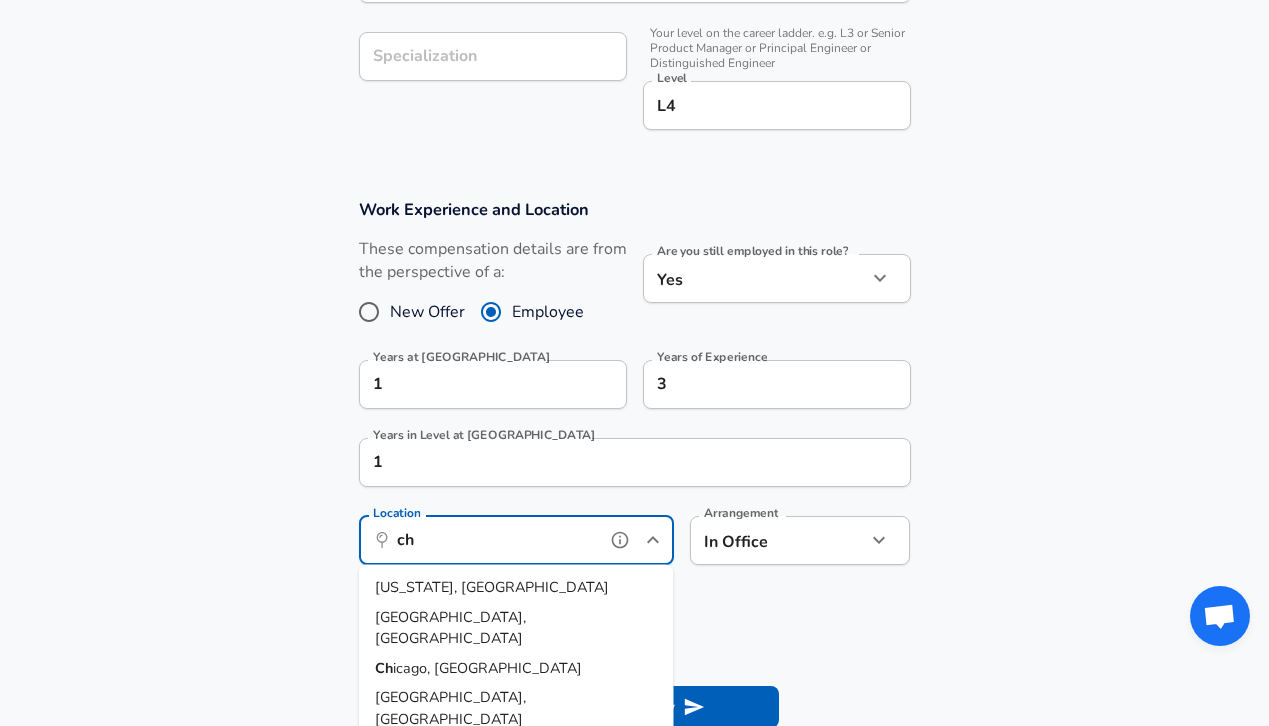 type on "c" 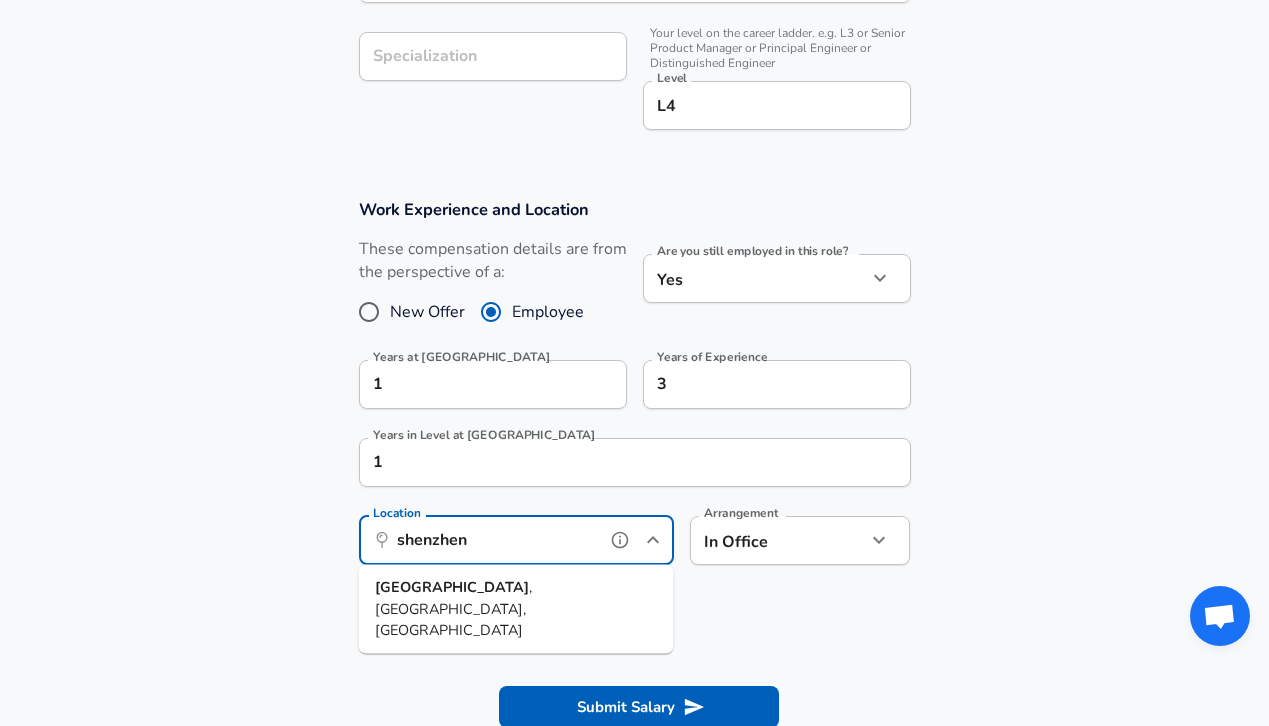 click on "Shenzhen , GD, China" at bounding box center (516, 609) 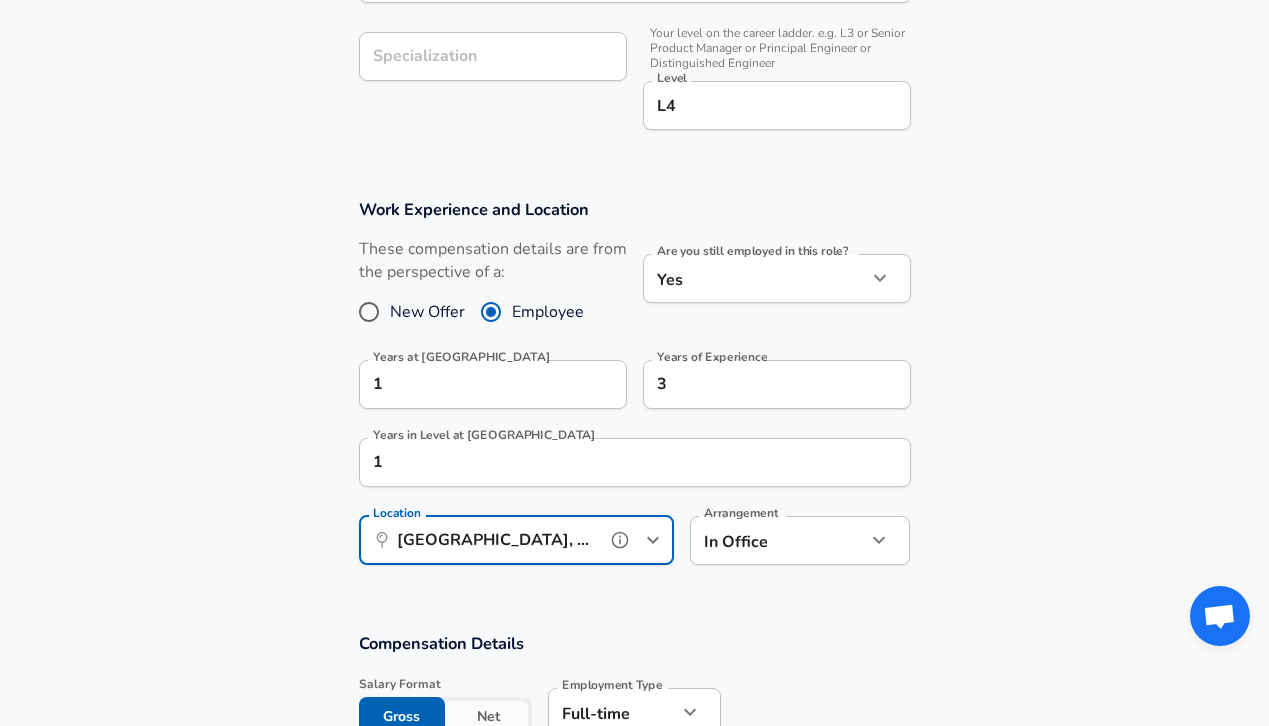 scroll, scrollTop: 1086, scrollLeft: 0, axis: vertical 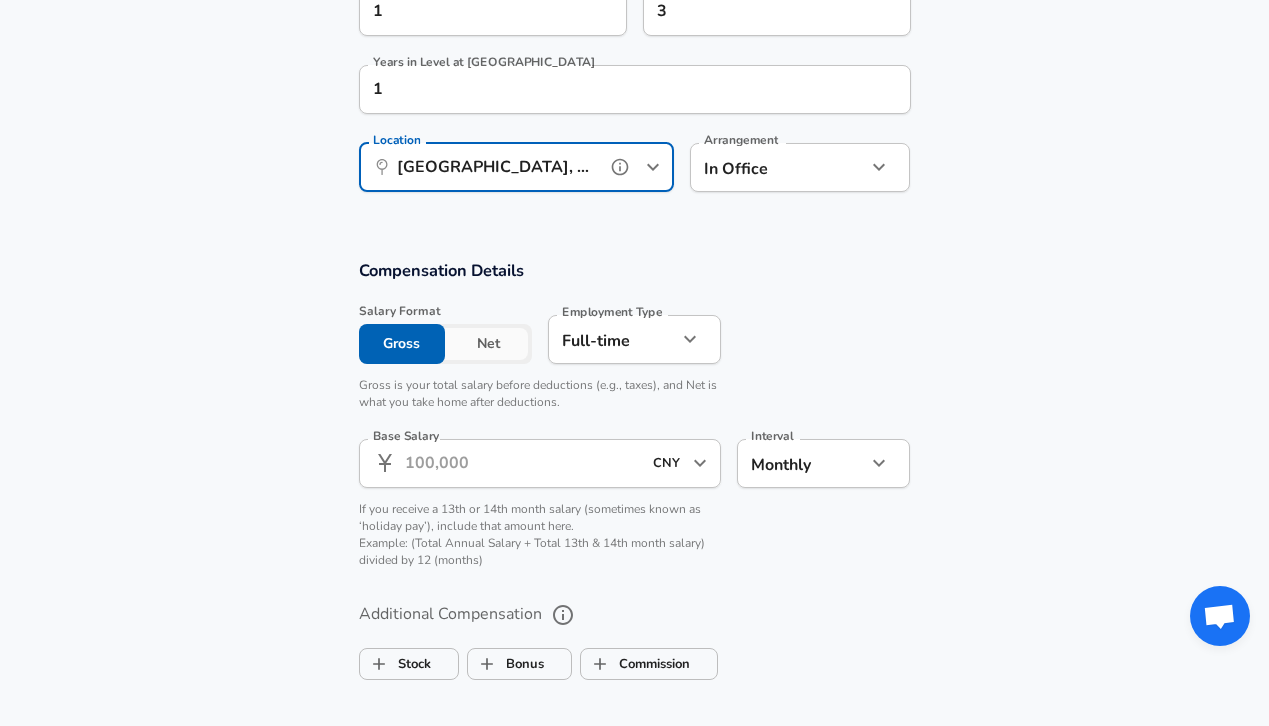 type on "[GEOGRAPHIC_DATA], [GEOGRAPHIC_DATA], [GEOGRAPHIC_DATA]" 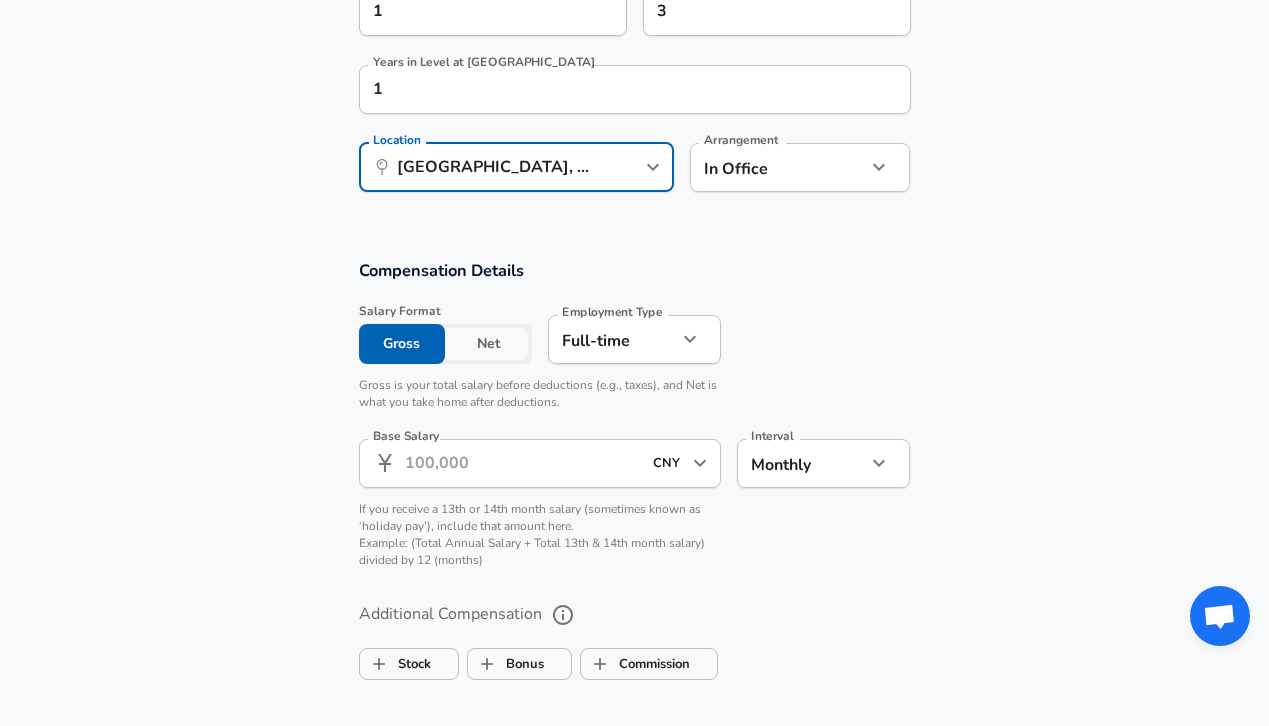 click on "Base Salary" at bounding box center (523, 463) 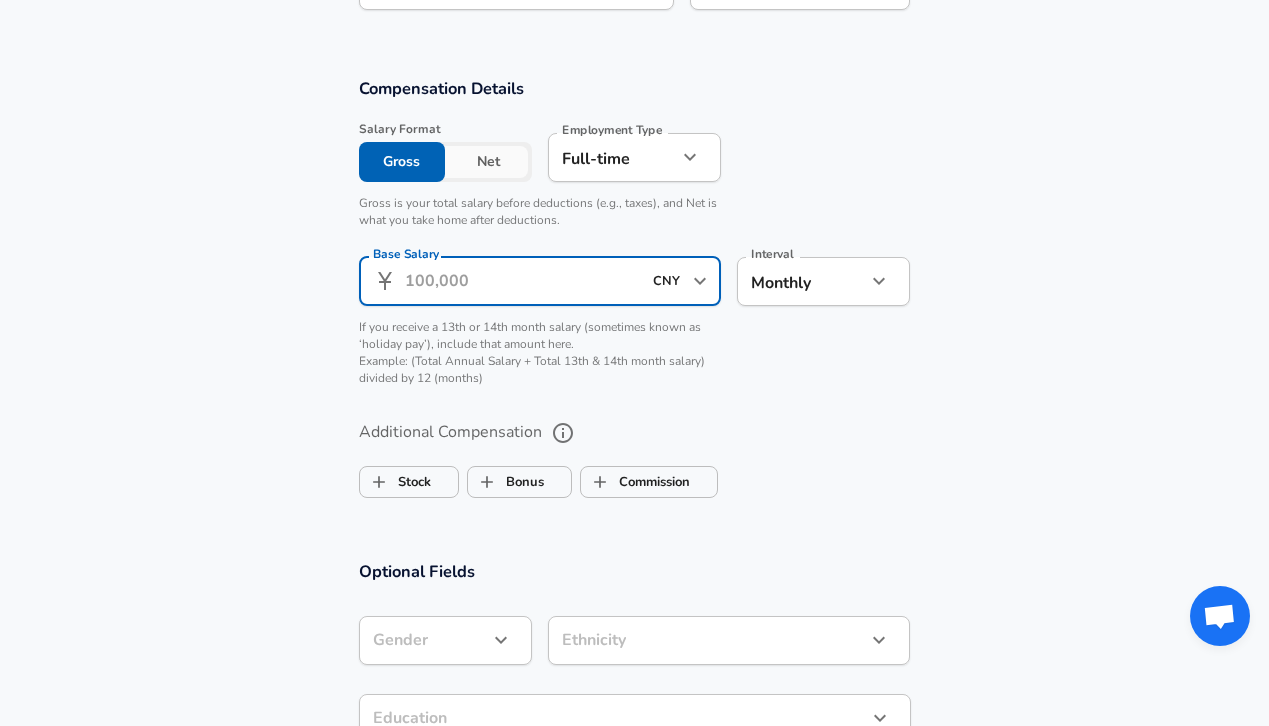 scroll, scrollTop: 1266, scrollLeft: 0, axis: vertical 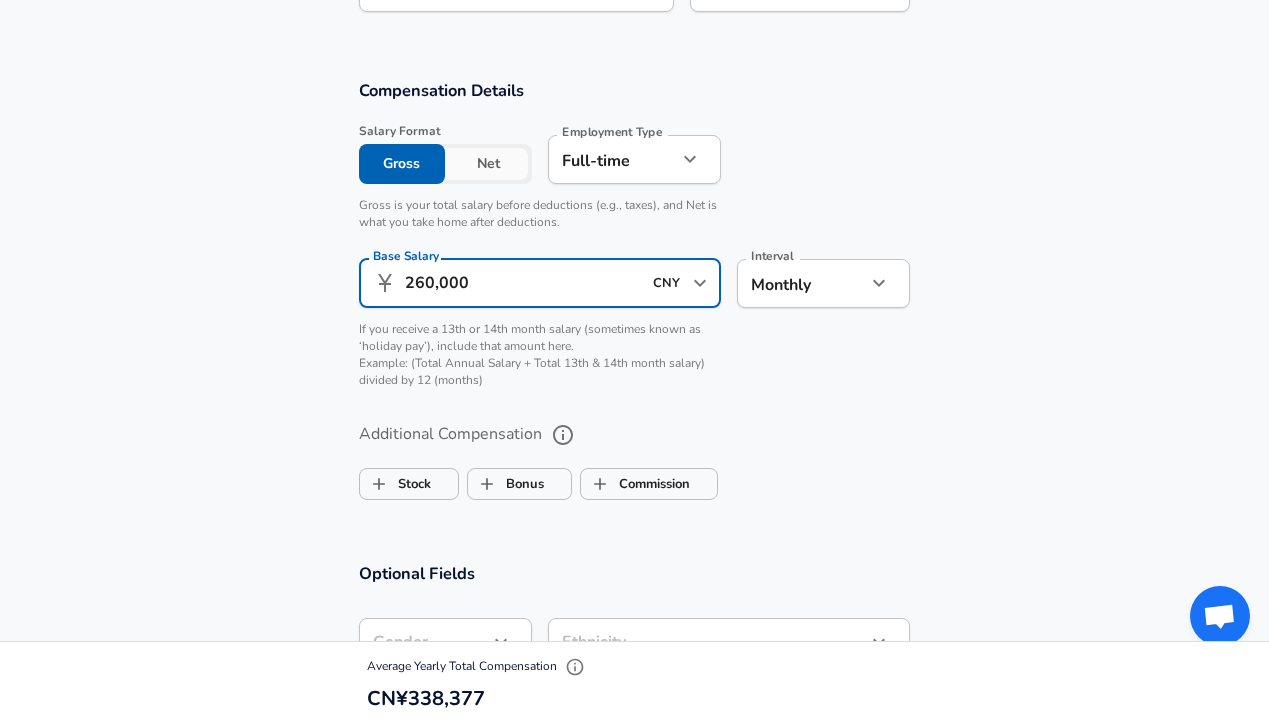 type on "260,000" 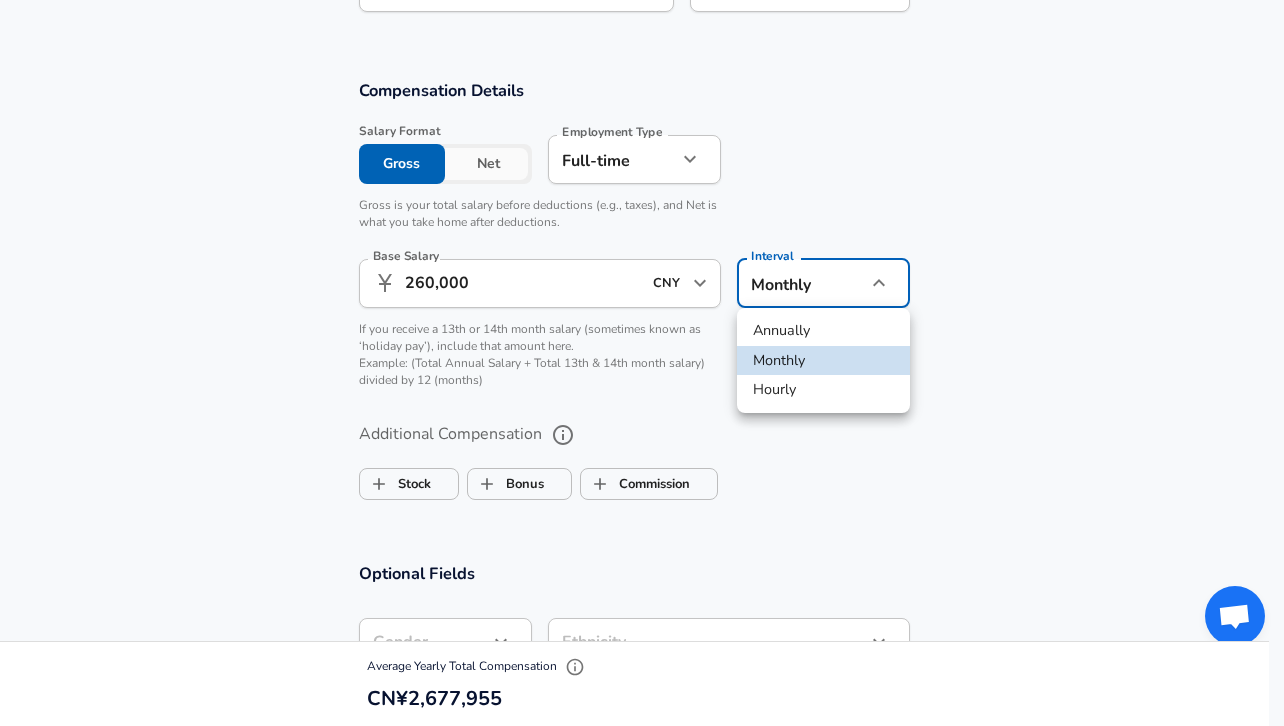 click on "Annually" at bounding box center (823, 331) 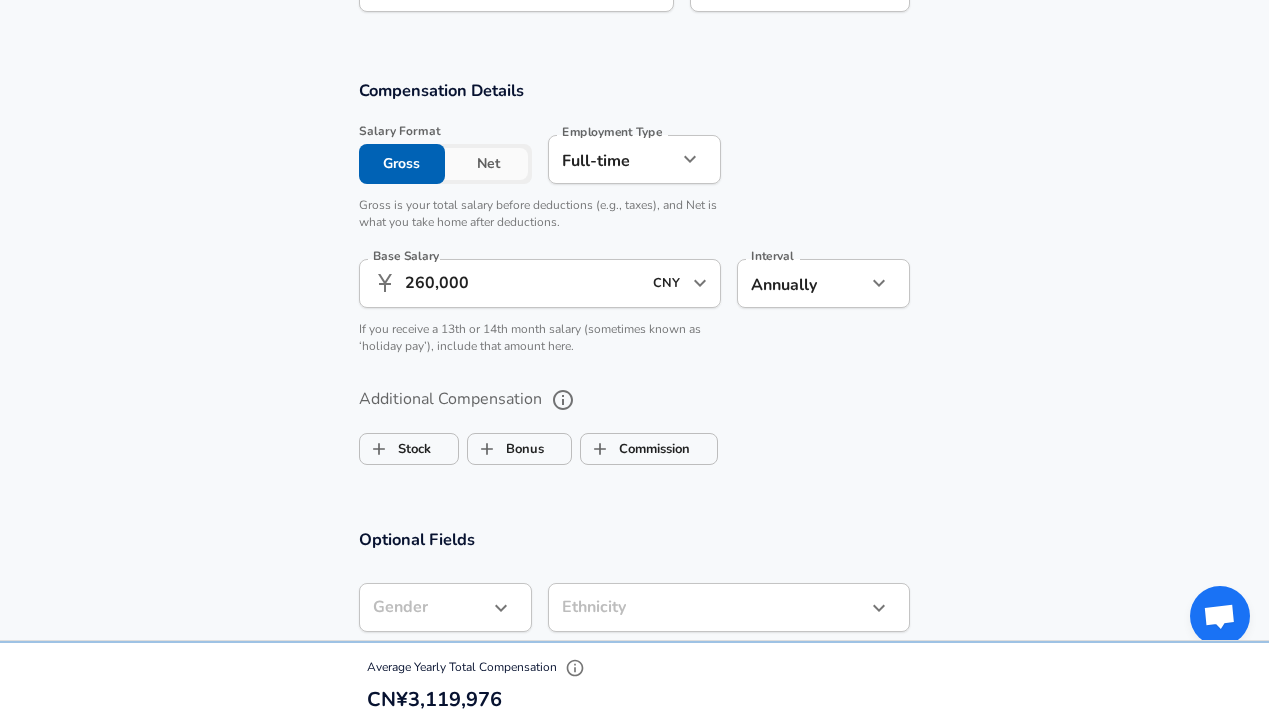 click on "Compensation Details Salary Format Gross   Net Employment Type Full-time full_time Employment Type Gross is your total salary before deductions (e.g., taxes), and Net is what you take home after deductions. Base Salary ​ 260,000 CNY ​ Base Salary Interval Annually yearly Interval If you receive a 13th or 14th month salary (sometimes known as ‘holiday pay’), include that amount here." at bounding box center [634, 223] 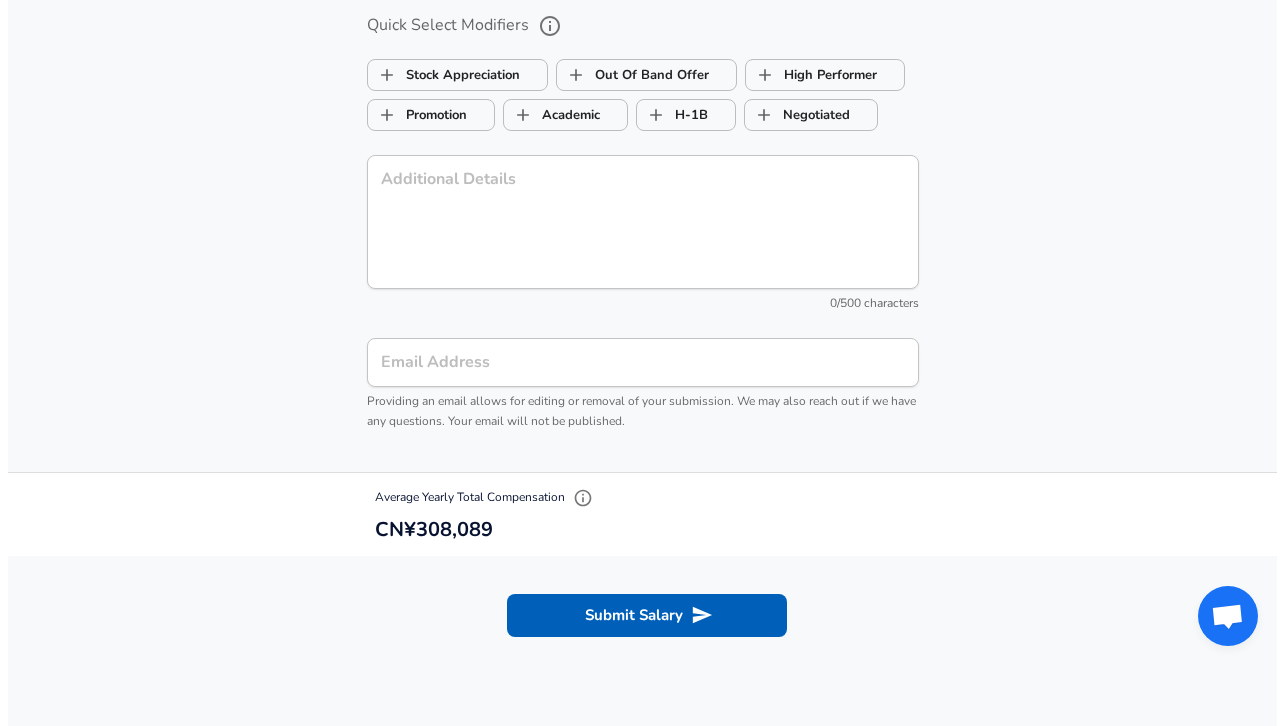 scroll, scrollTop: 2017, scrollLeft: 0, axis: vertical 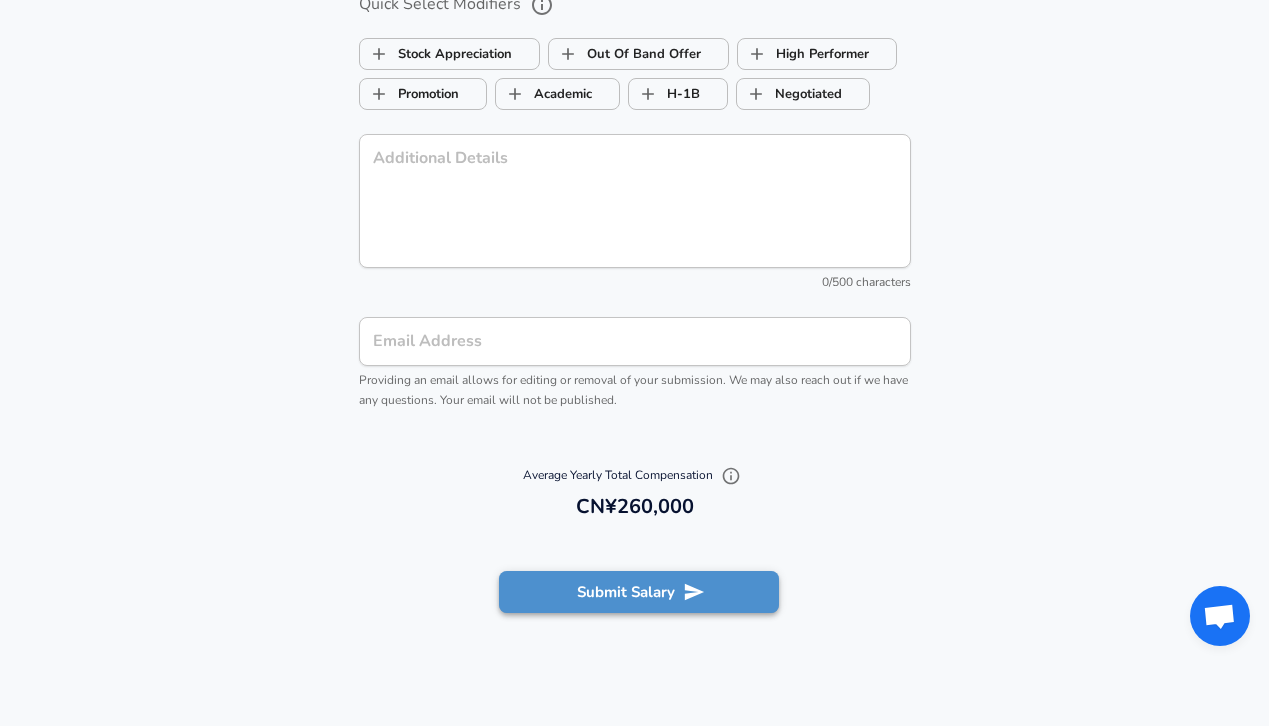 click on "Submit Salary" at bounding box center [639, 592] 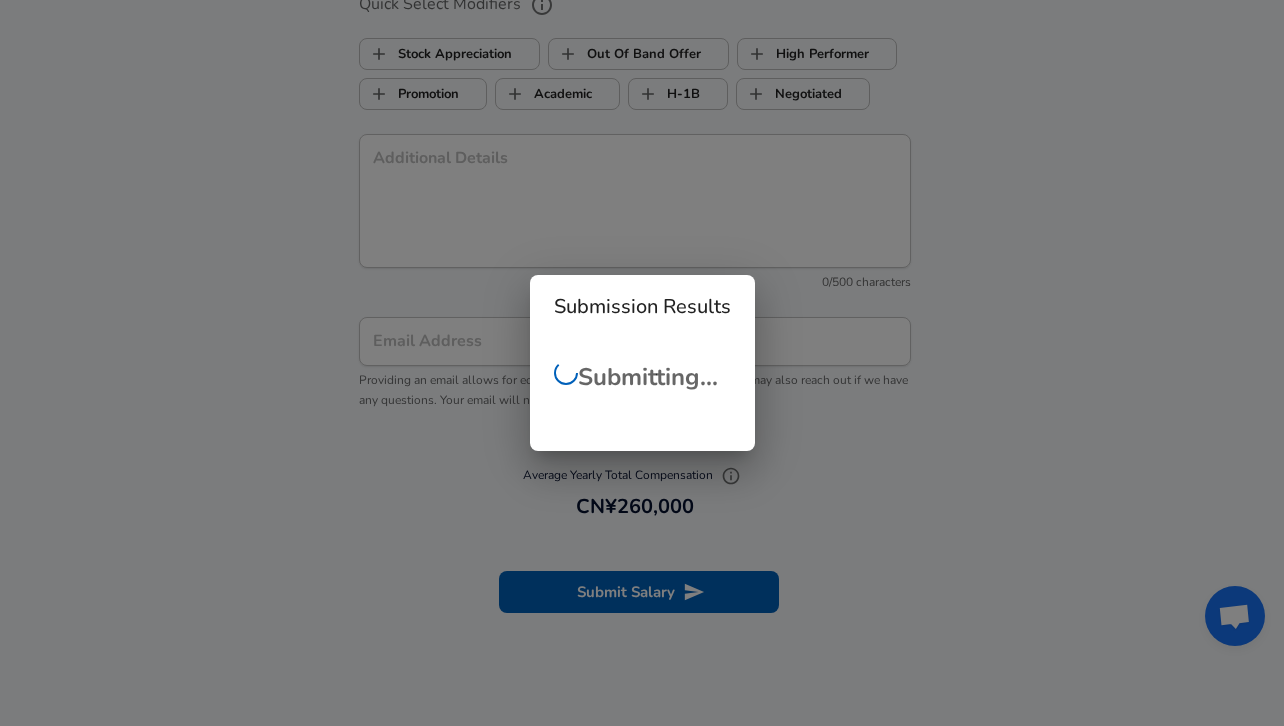 checkbox on "false" 